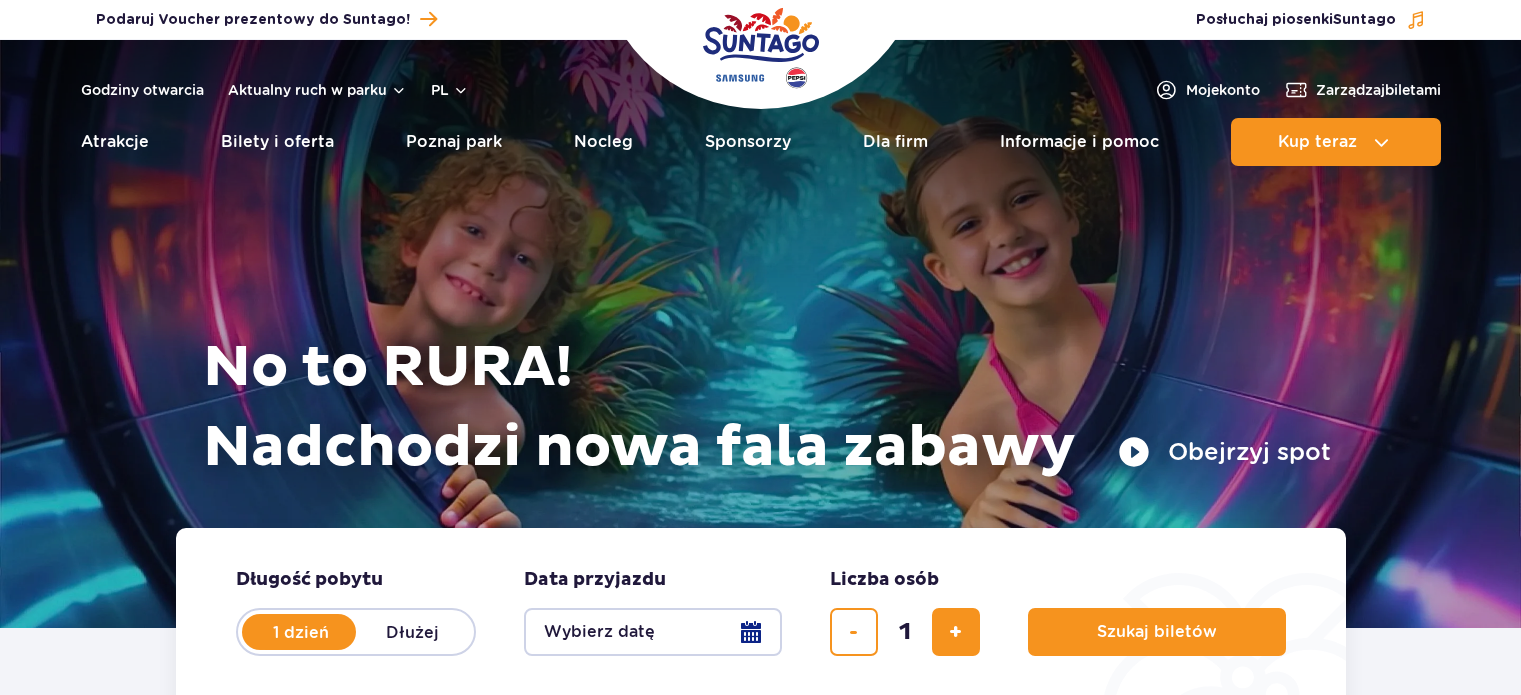 scroll, scrollTop: 0, scrollLeft: 0, axis: both 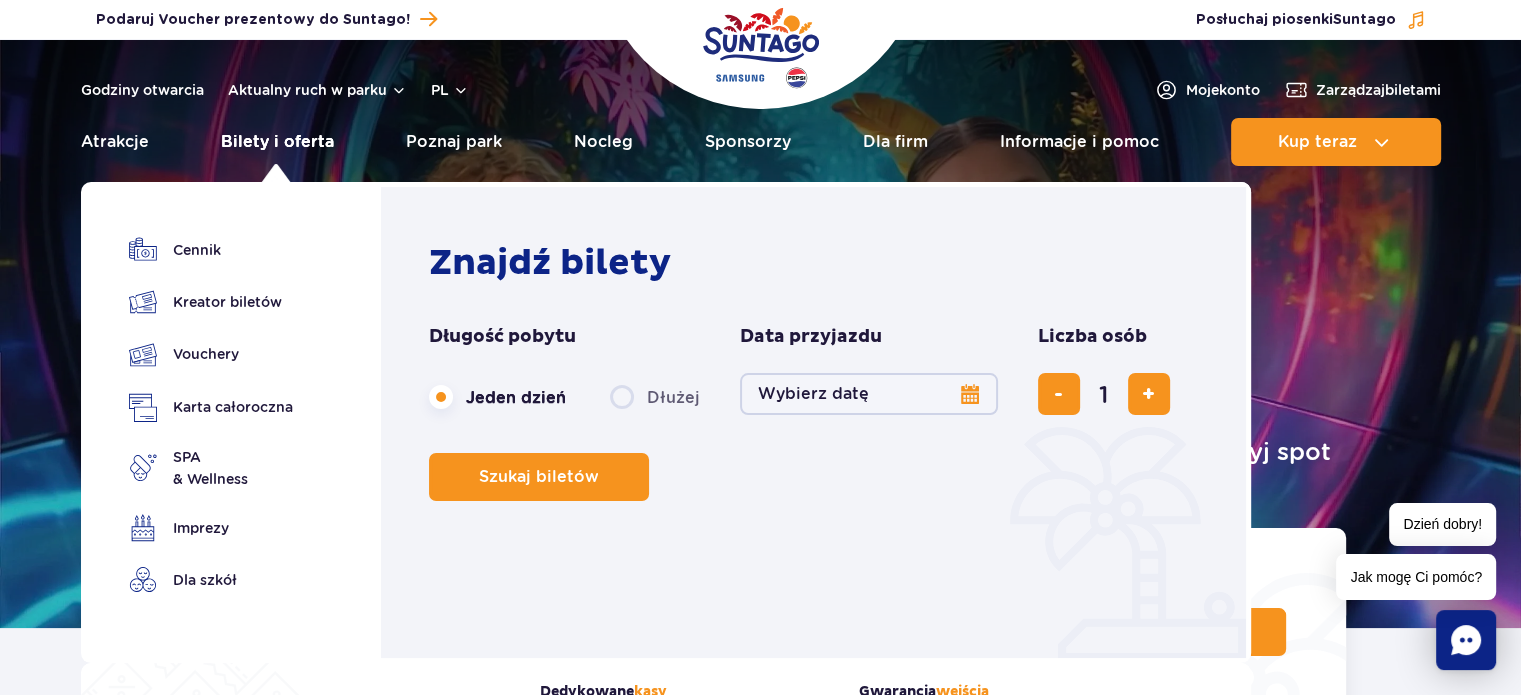 click on "Bilety i oferta" at bounding box center [277, 142] 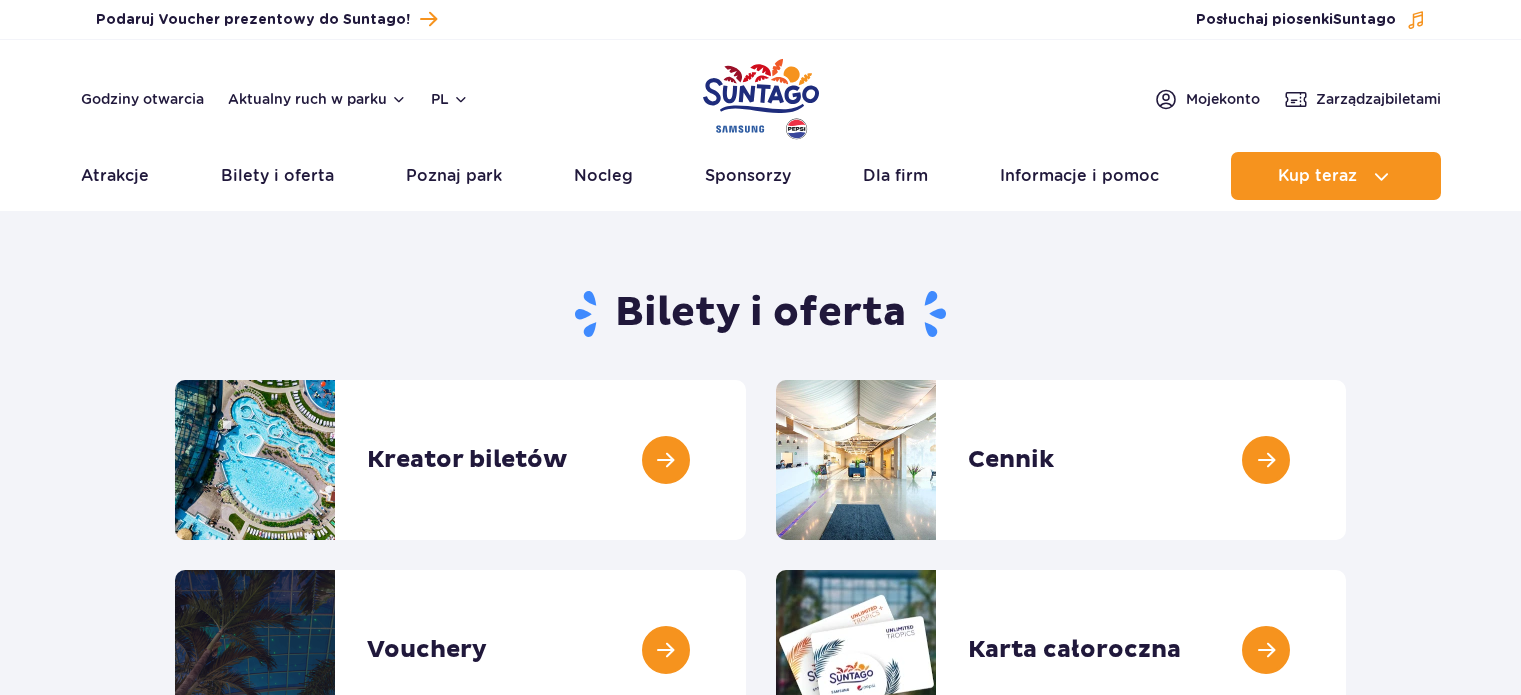 scroll, scrollTop: 0, scrollLeft: 0, axis: both 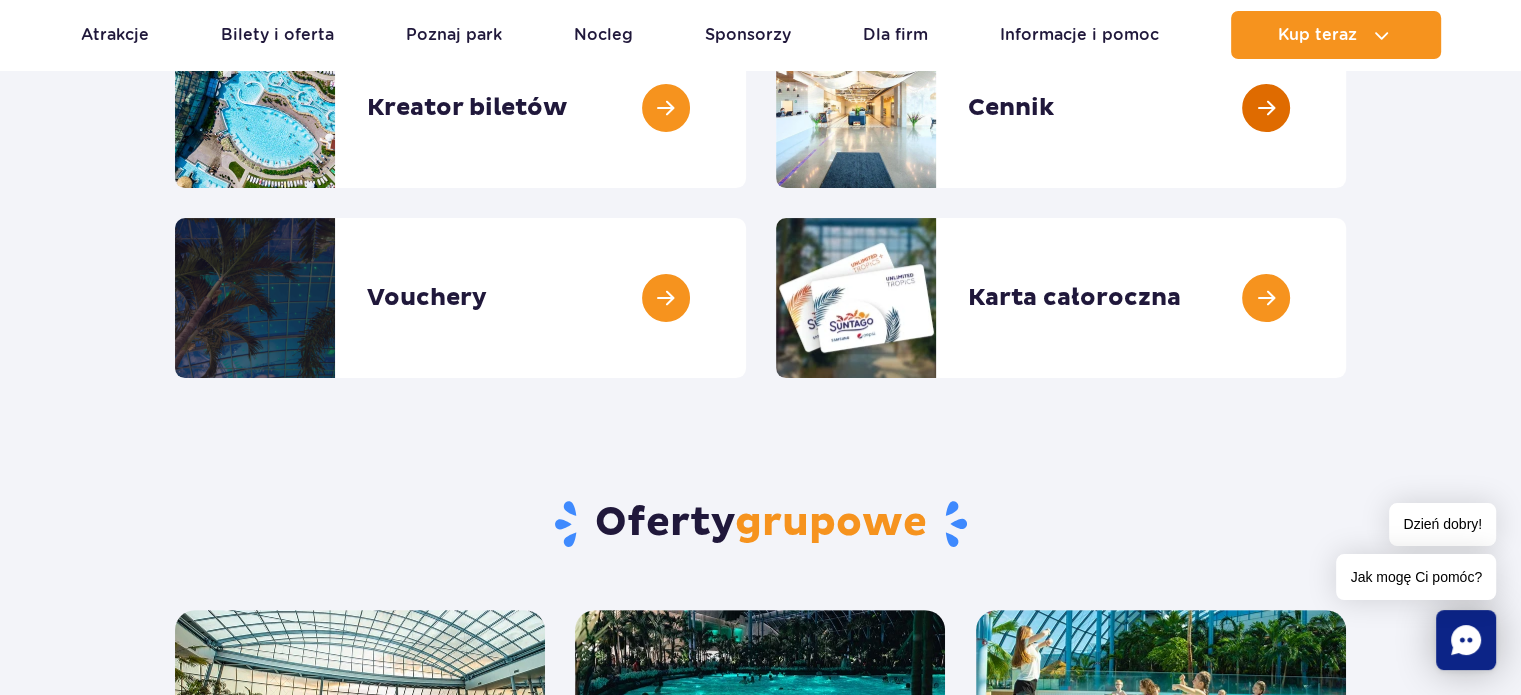 click at bounding box center [1346, 108] 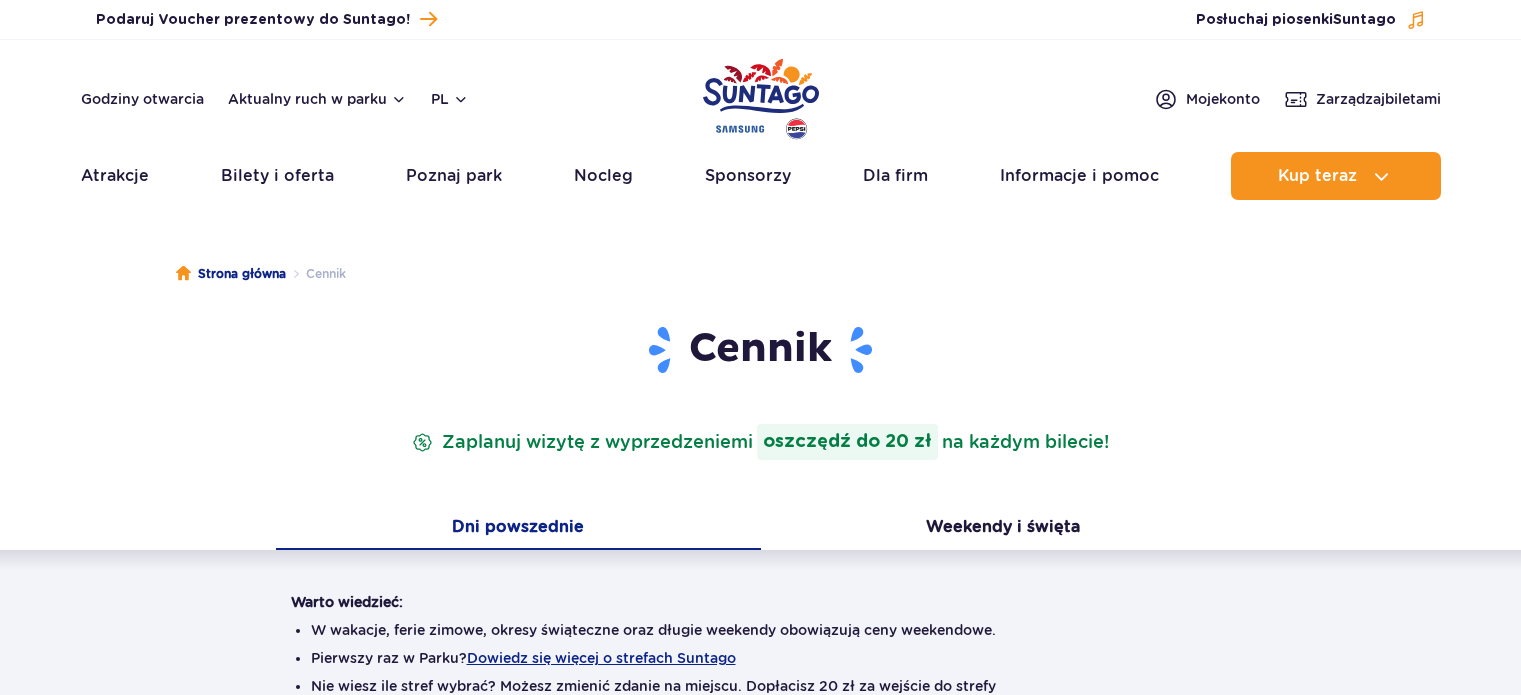 scroll, scrollTop: 0, scrollLeft: 0, axis: both 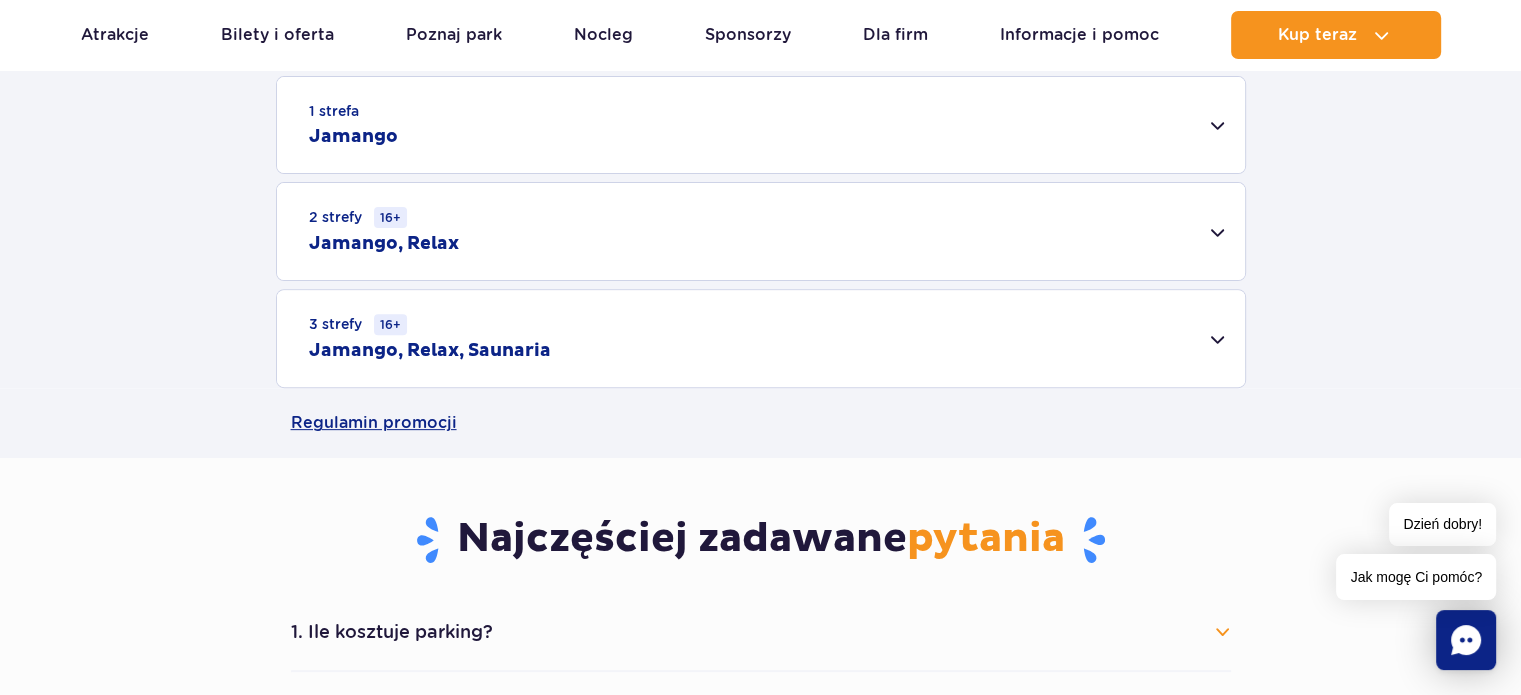 click on "1 strefa
Jamango" at bounding box center (761, 125) 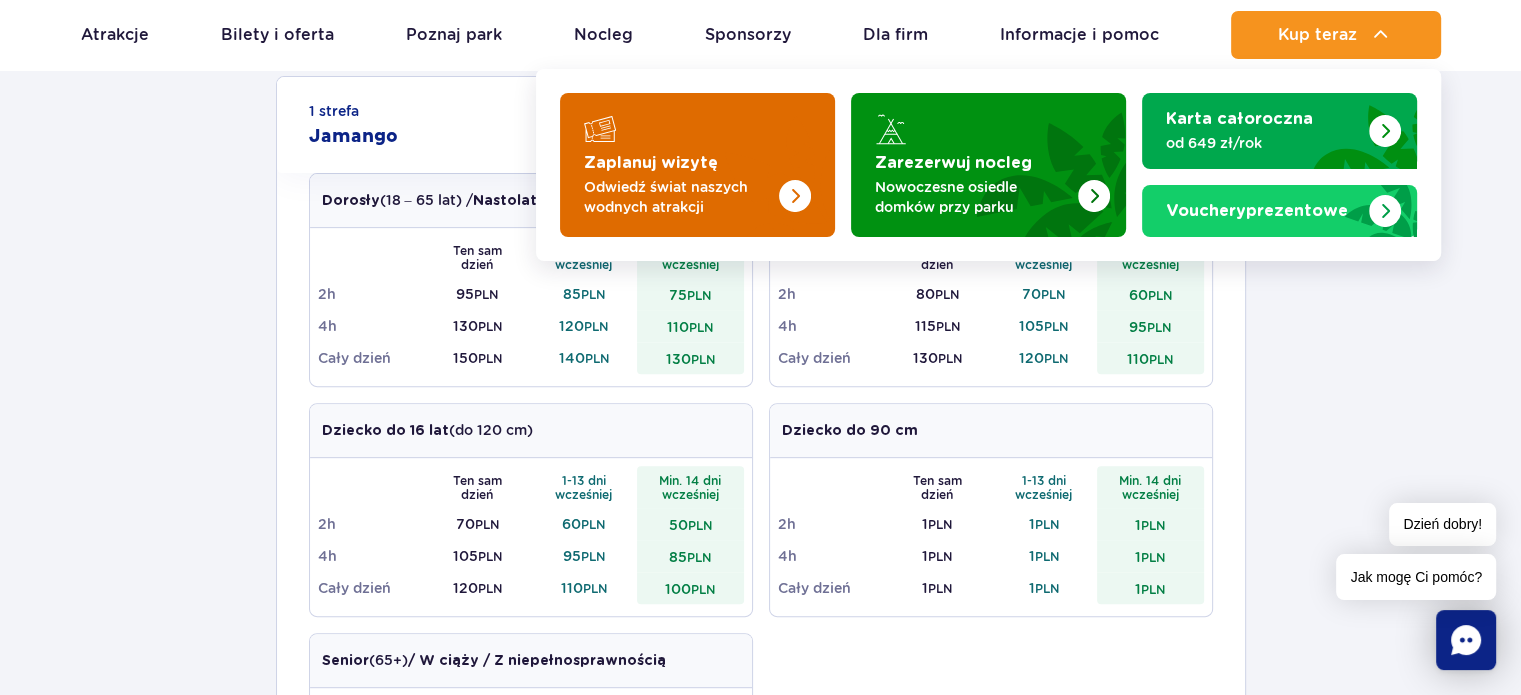 click on "Odwiedź świat naszych wodnych atrakcji" at bounding box center [681, 197] 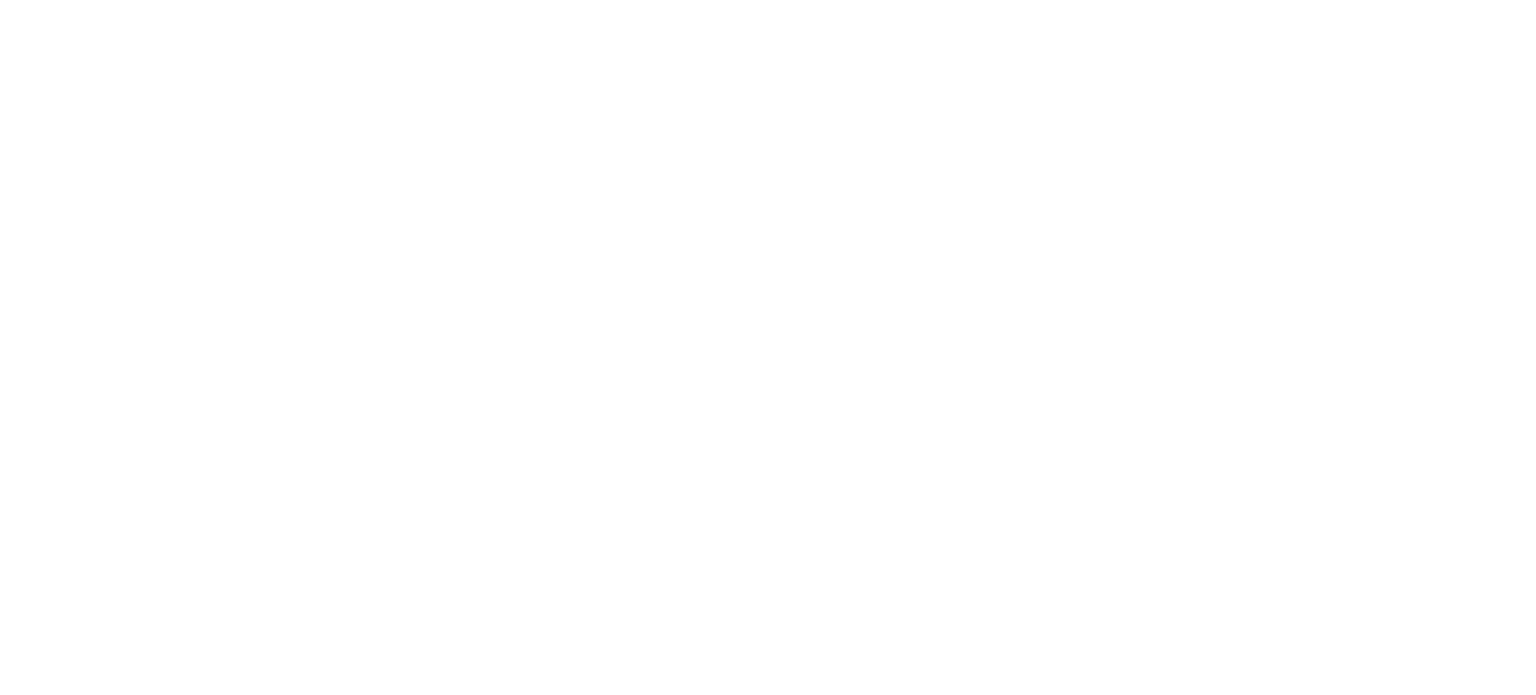 scroll, scrollTop: 0, scrollLeft: 0, axis: both 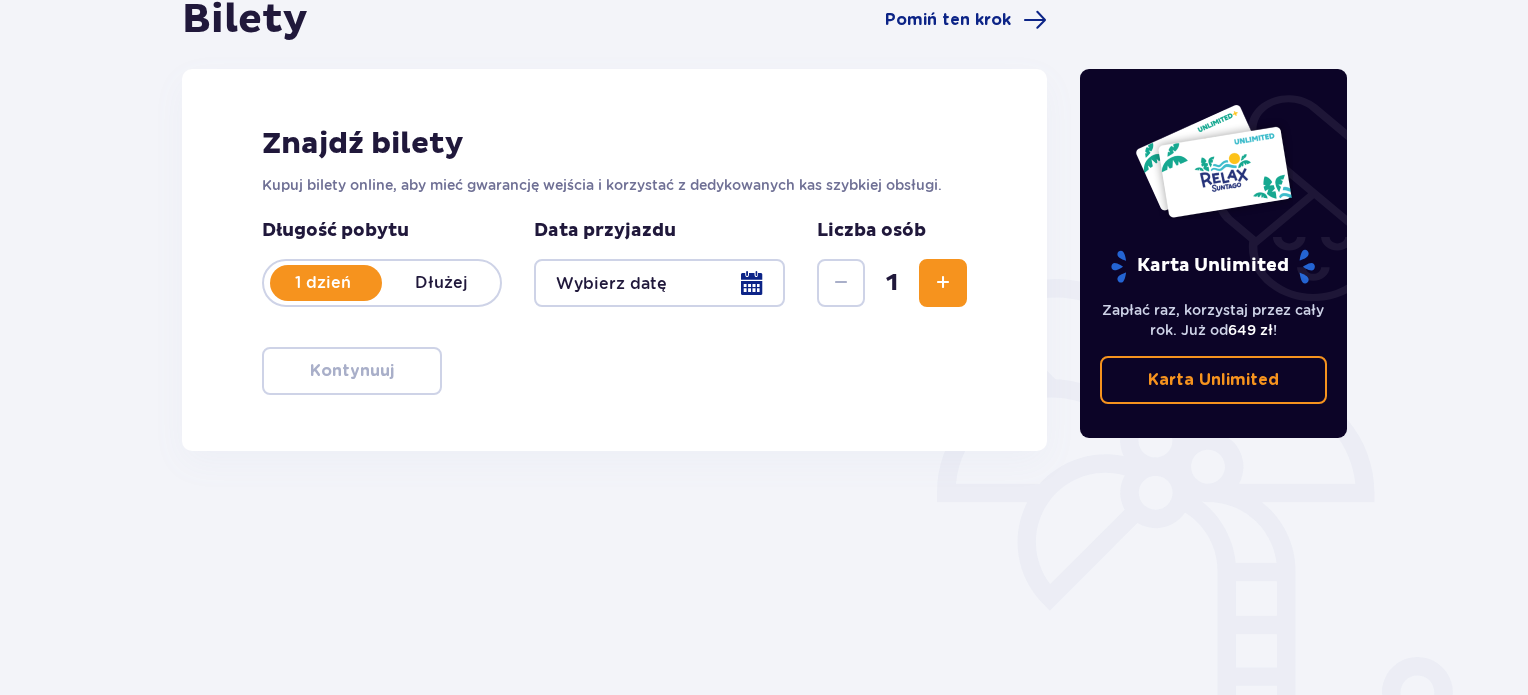 click at bounding box center (659, 283) 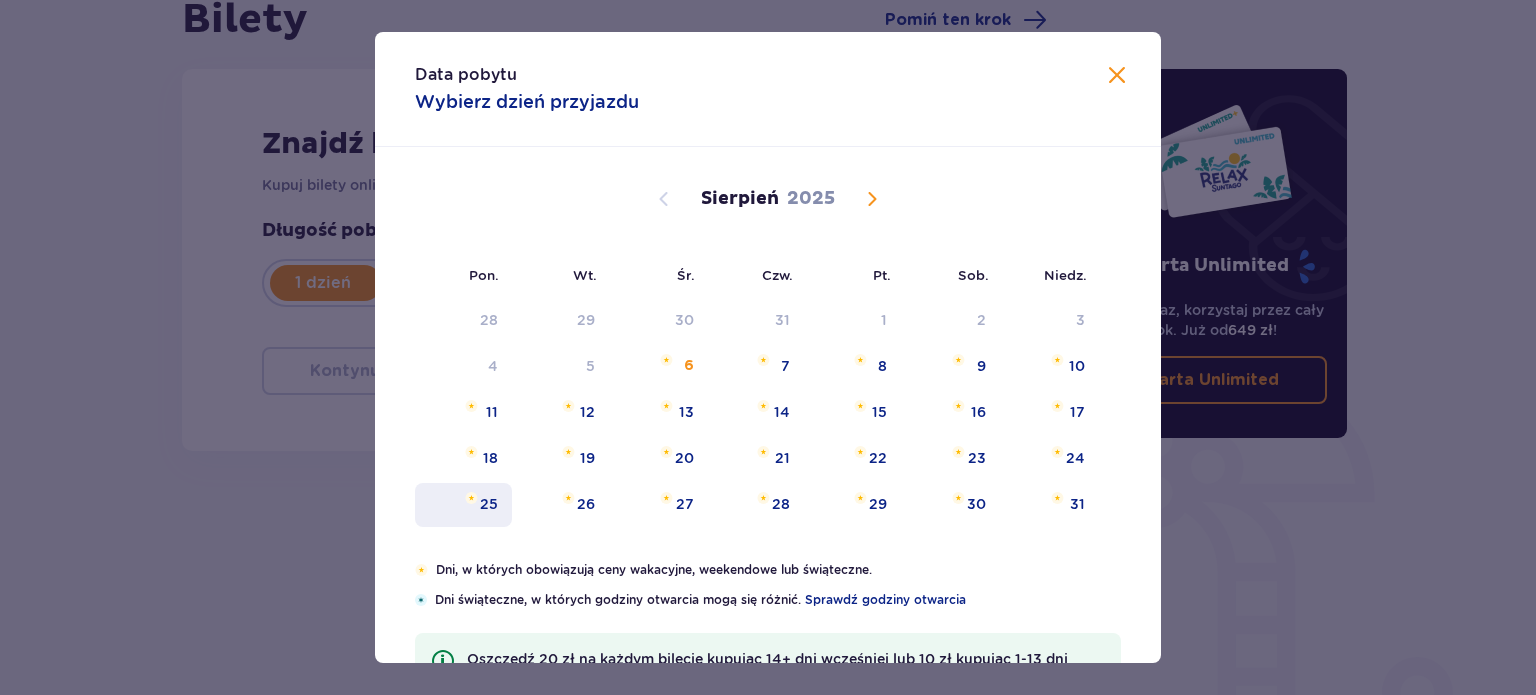 click on "25" at bounding box center (489, 504) 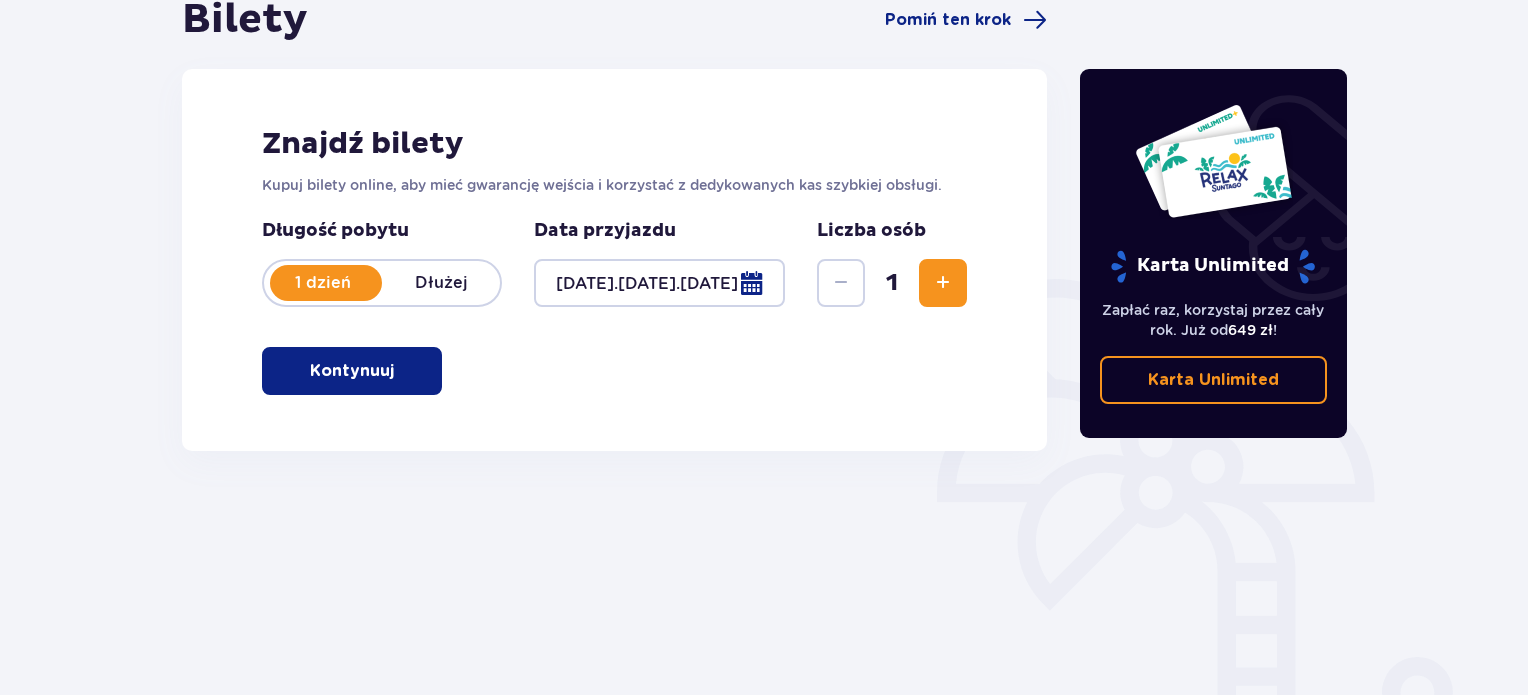 click at bounding box center [943, 283] 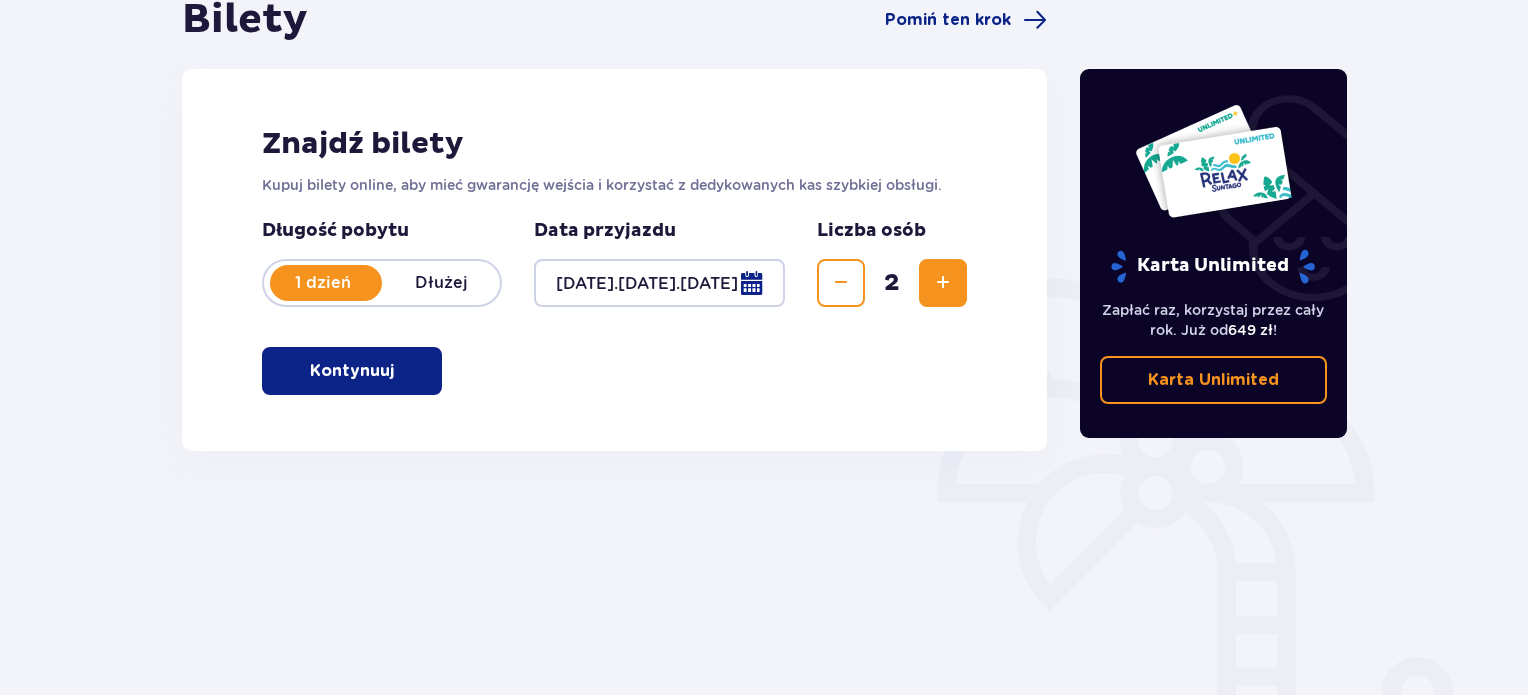 click at bounding box center (943, 283) 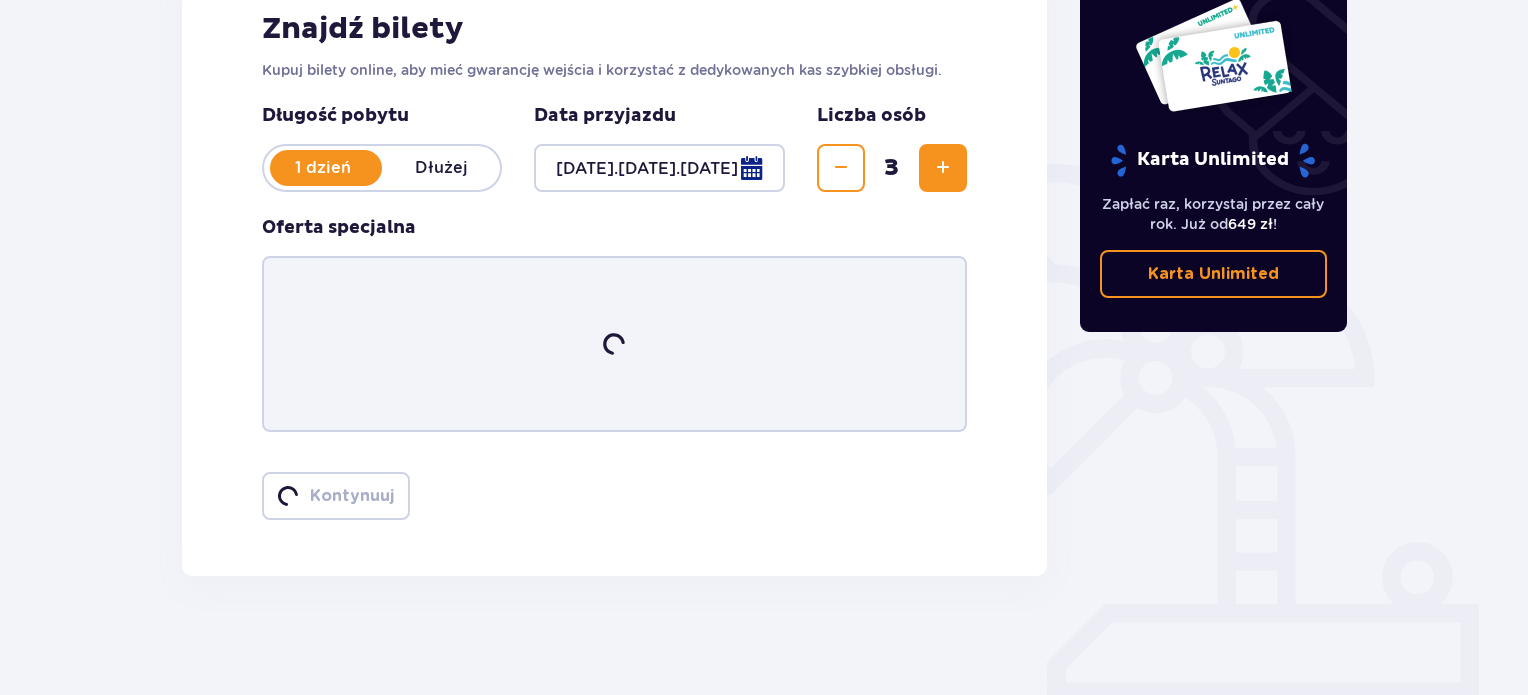 scroll, scrollTop: 332, scrollLeft: 0, axis: vertical 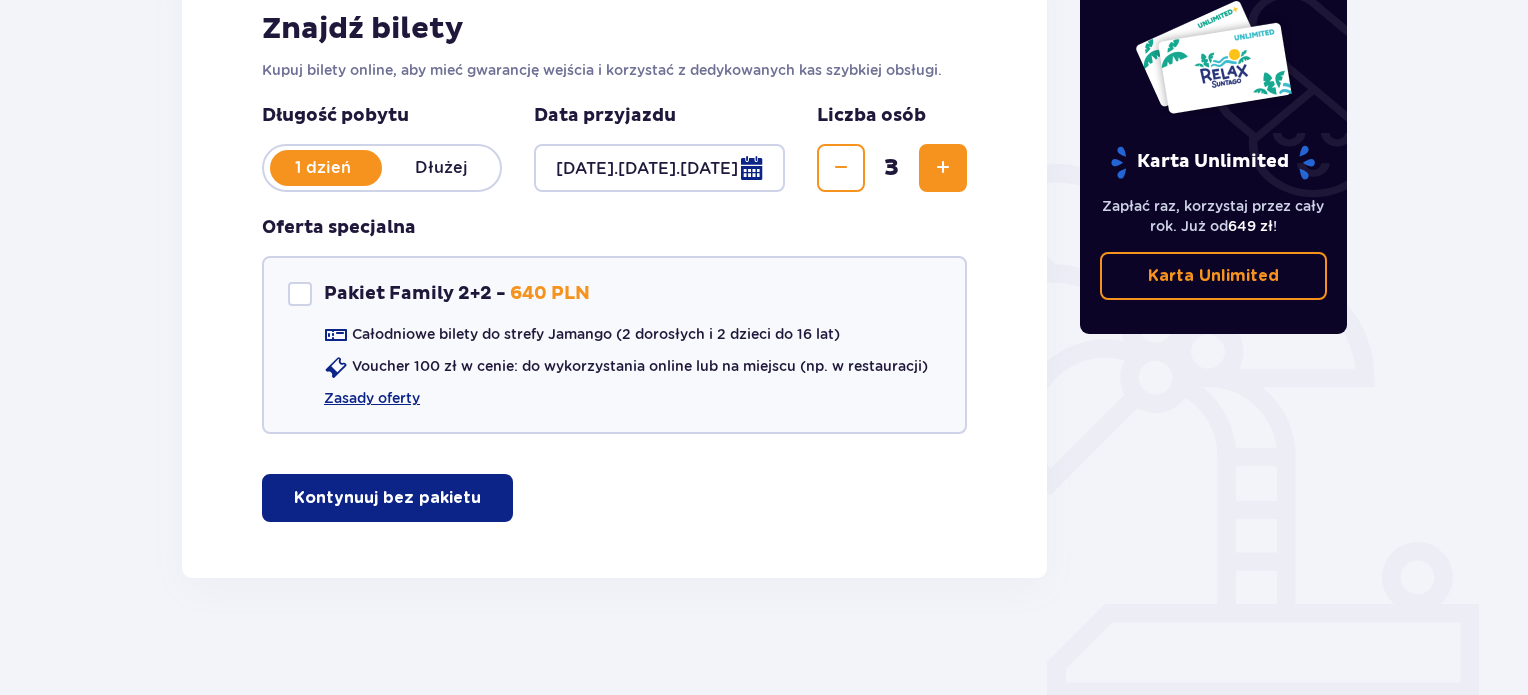 click on "Kontynuuj bez pakietu" at bounding box center (387, 498) 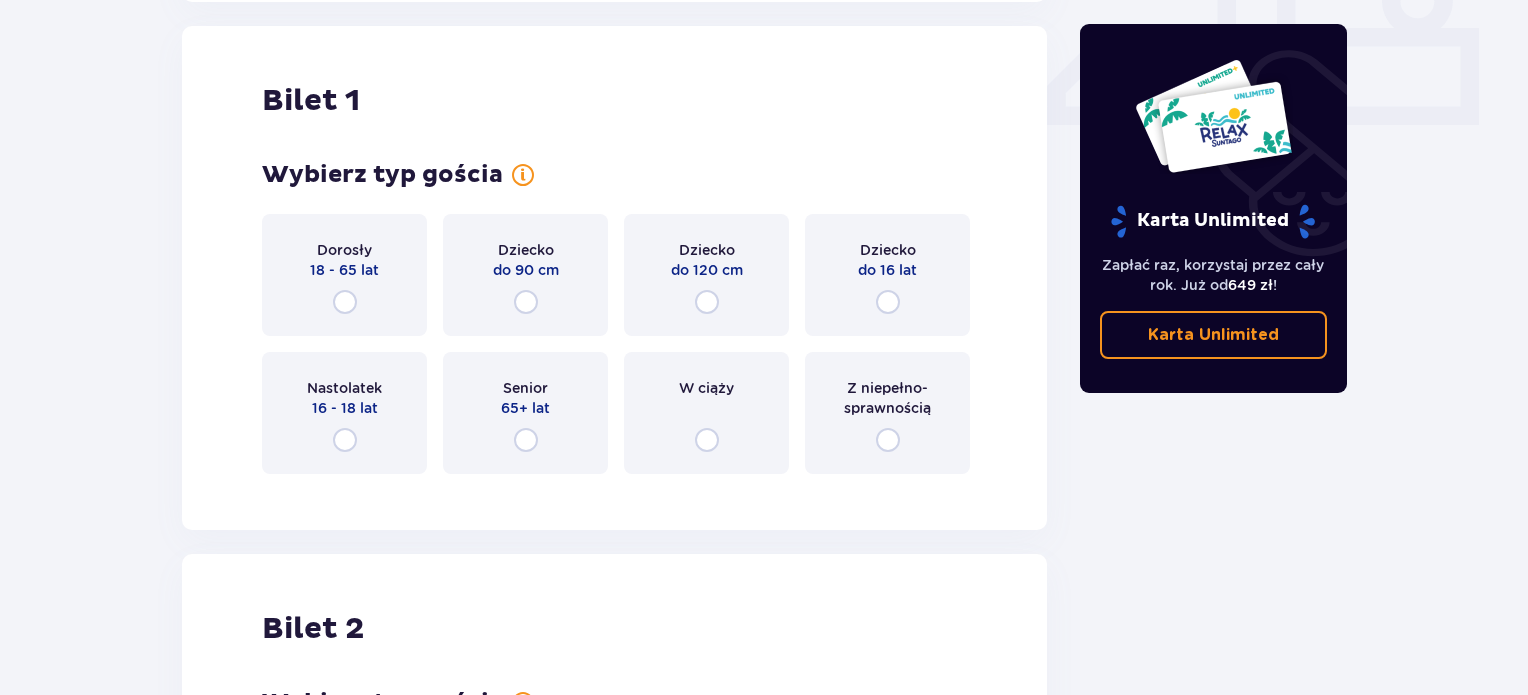 scroll, scrollTop: 909, scrollLeft: 0, axis: vertical 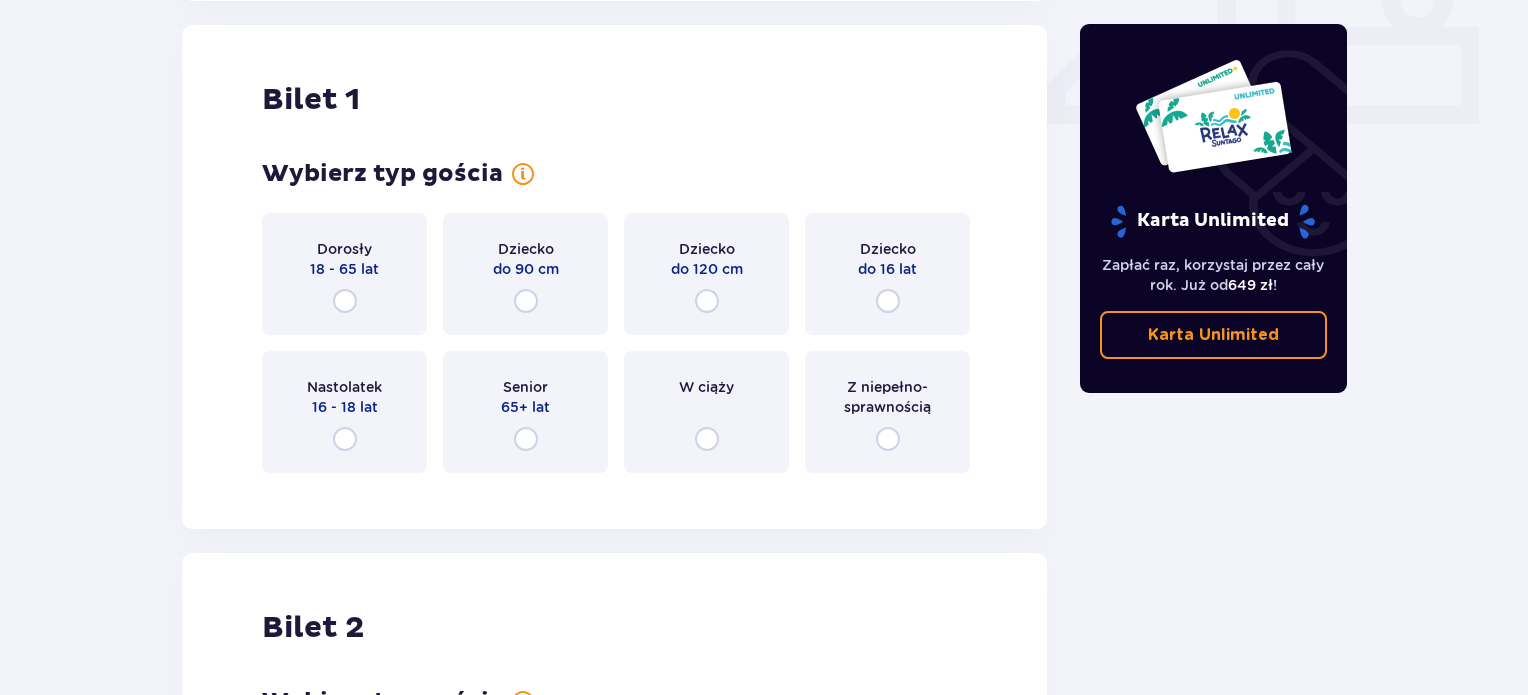 click on "Dorosły 18 - 65 lat" at bounding box center (344, 274) 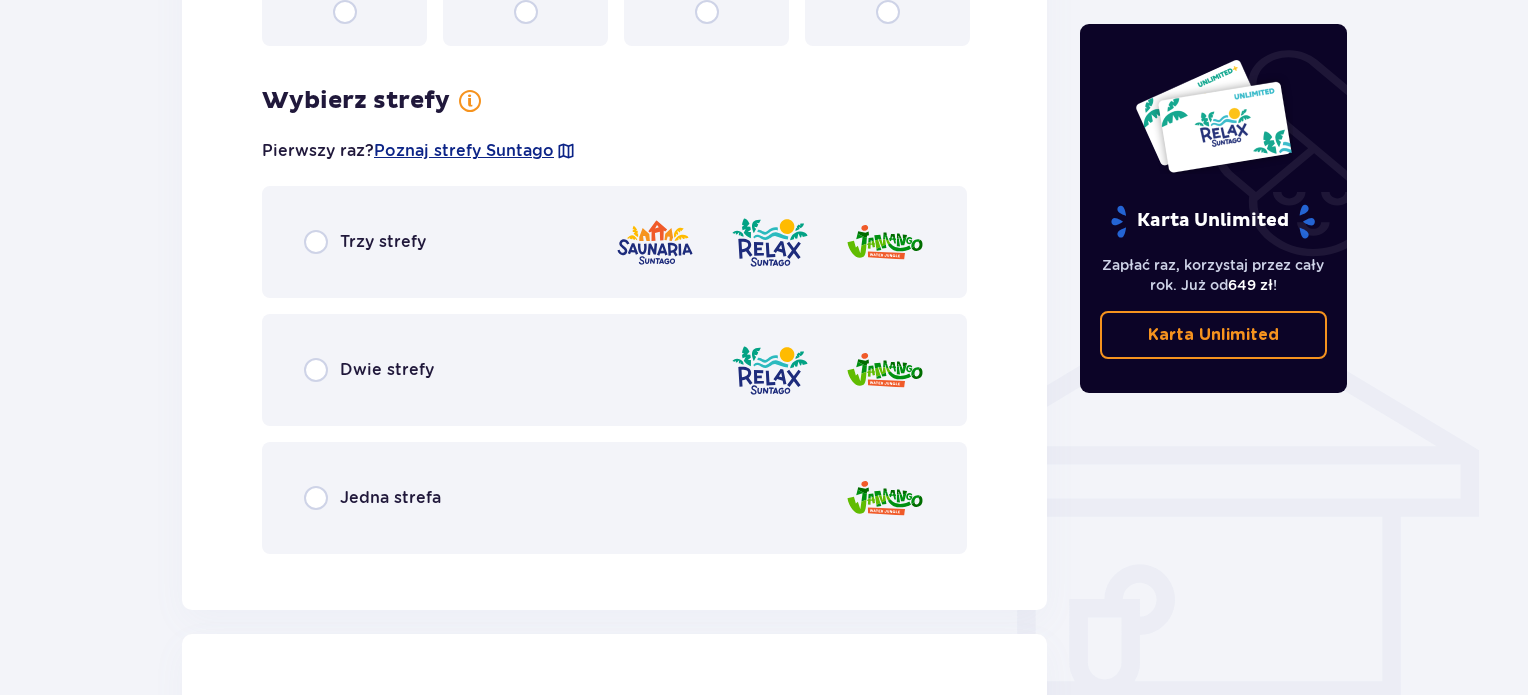 scroll, scrollTop: 1397, scrollLeft: 0, axis: vertical 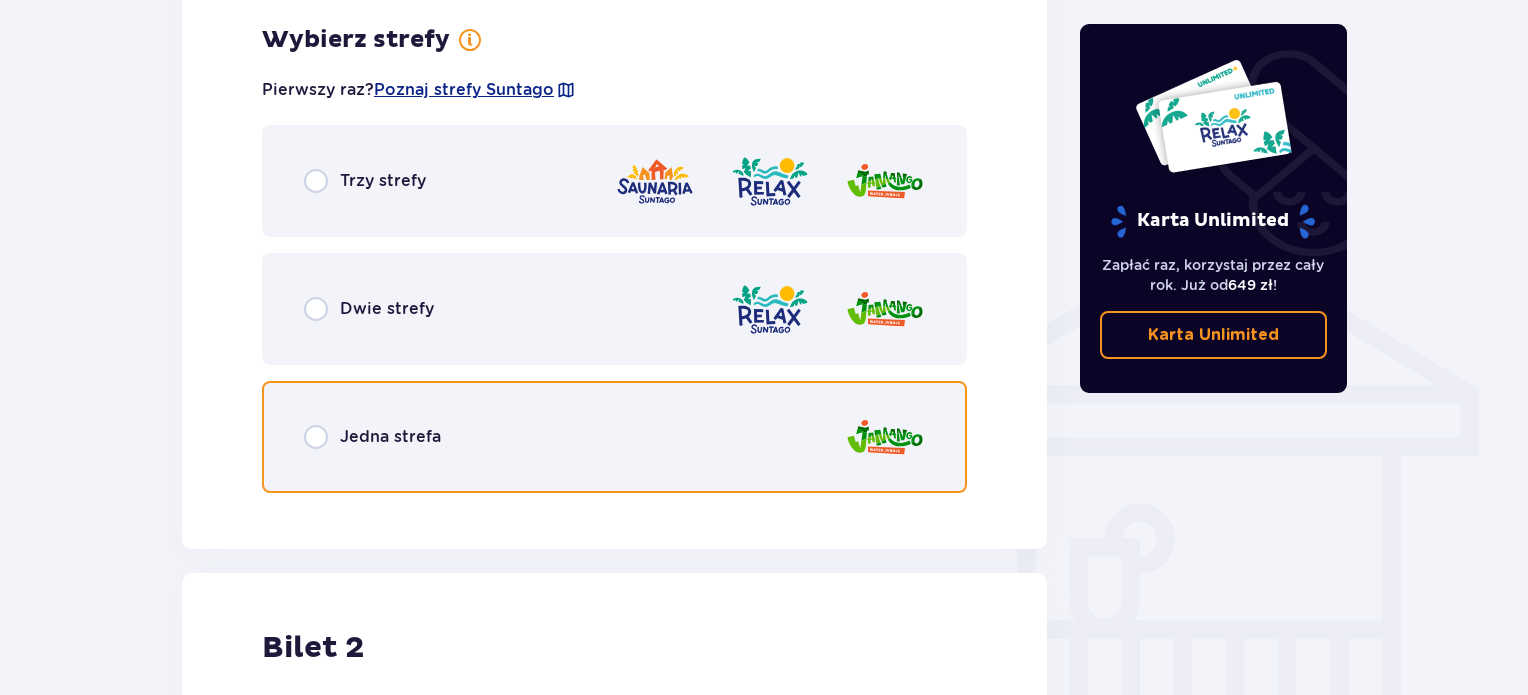 click at bounding box center (316, 437) 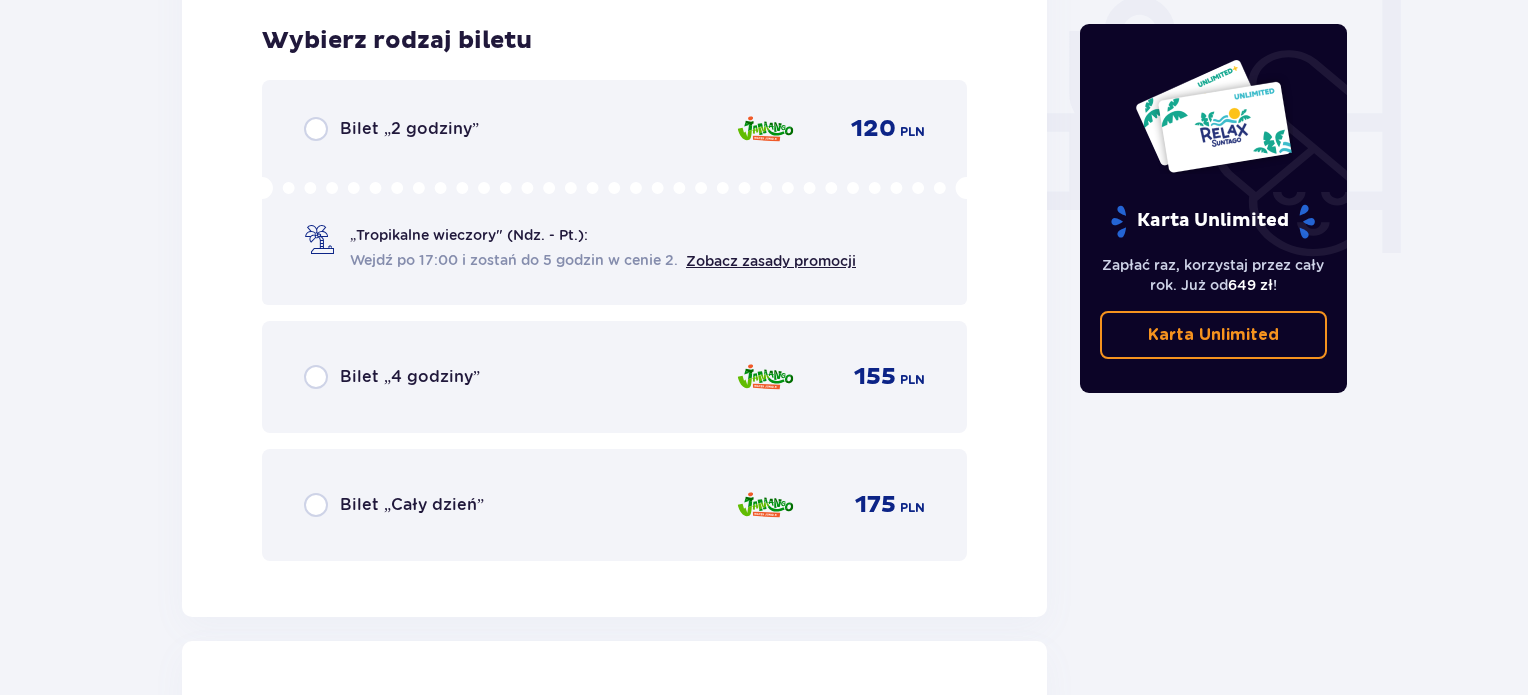 scroll, scrollTop: 1905, scrollLeft: 0, axis: vertical 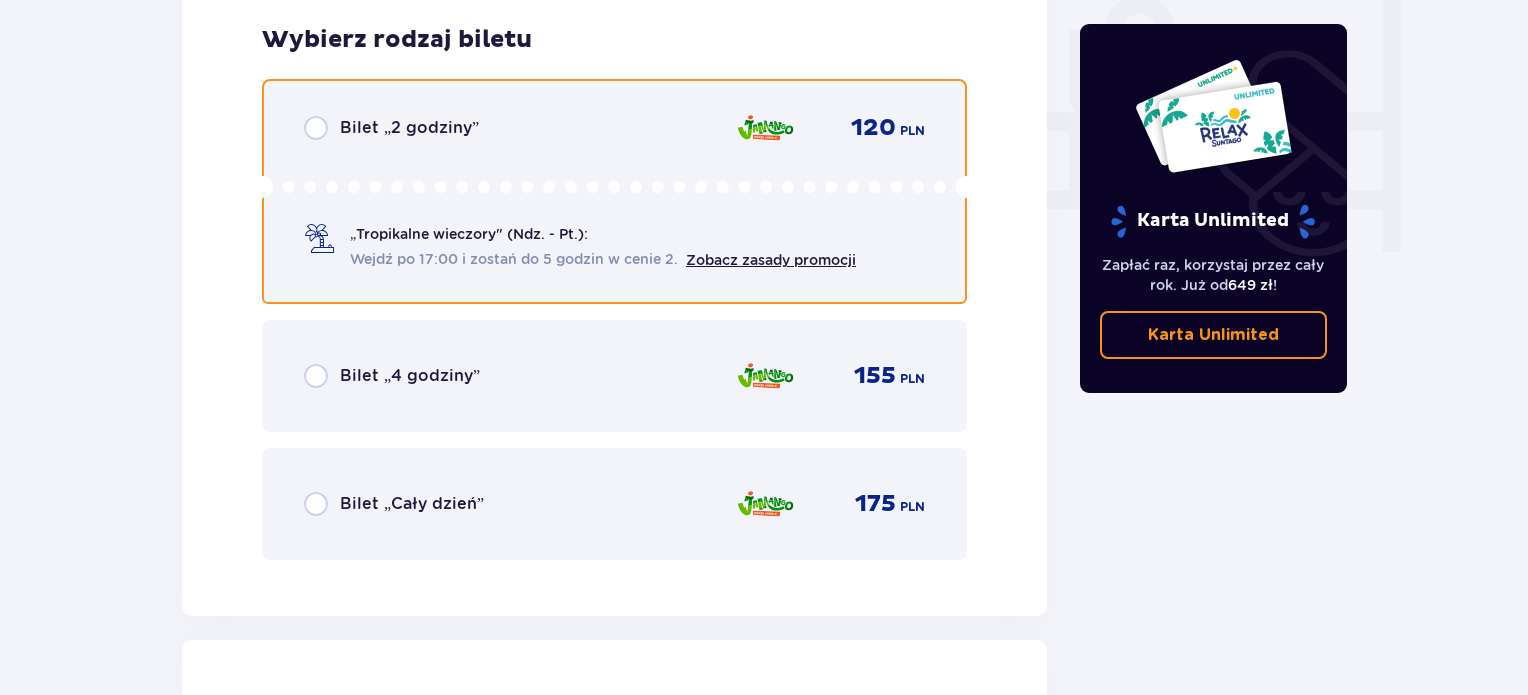 click at bounding box center [316, 128] 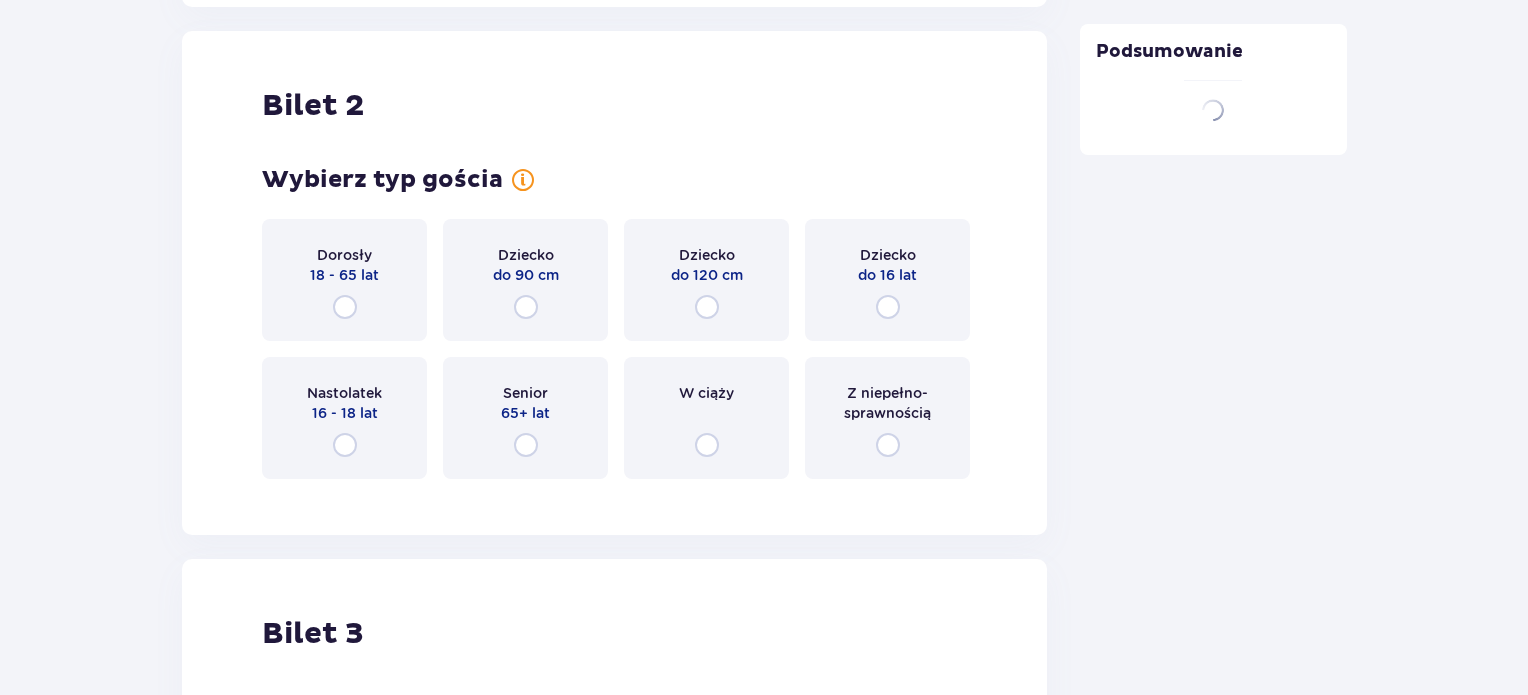 scroll, scrollTop: 2519, scrollLeft: 0, axis: vertical 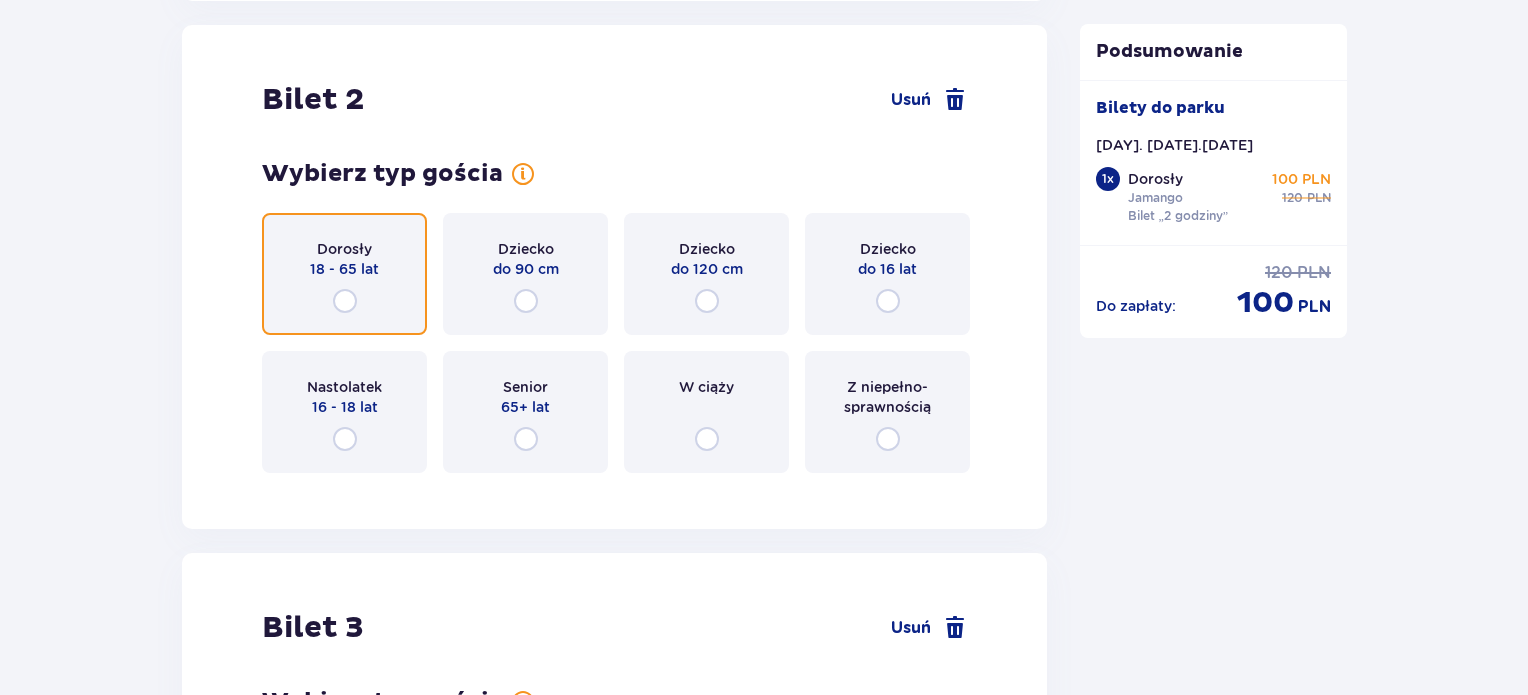 click at bounding box center (345, 301) 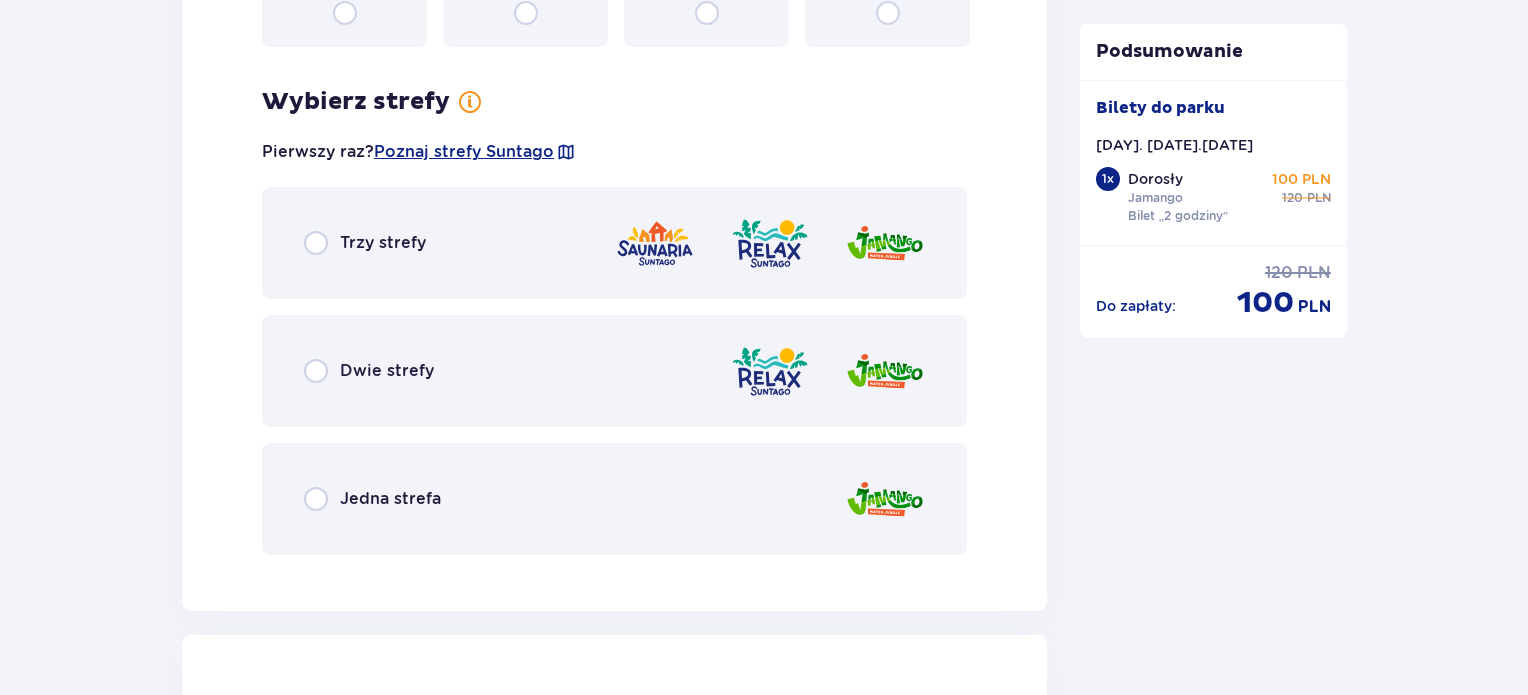 scroll, scrollTop: 3007, scrollLeft: 0, axis: vertical 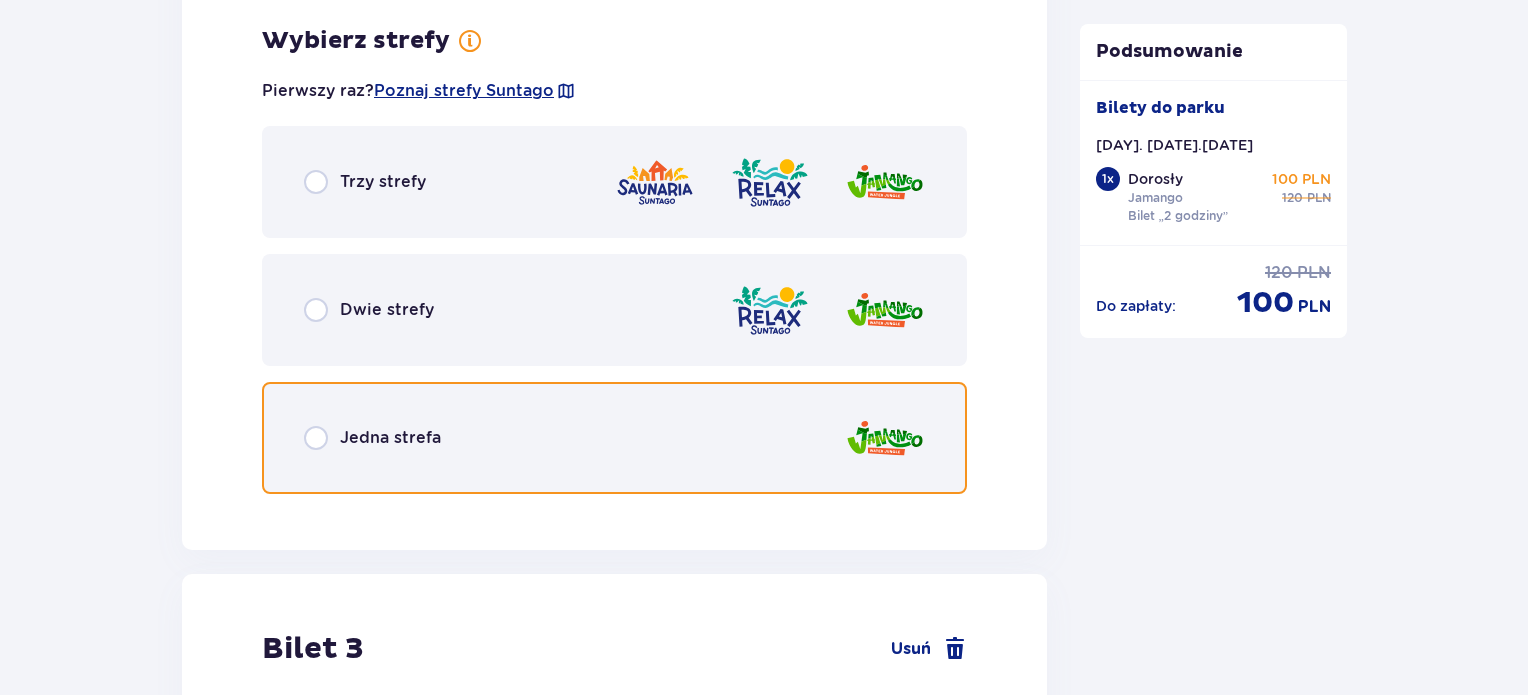 click at bounding box center (316, 438) 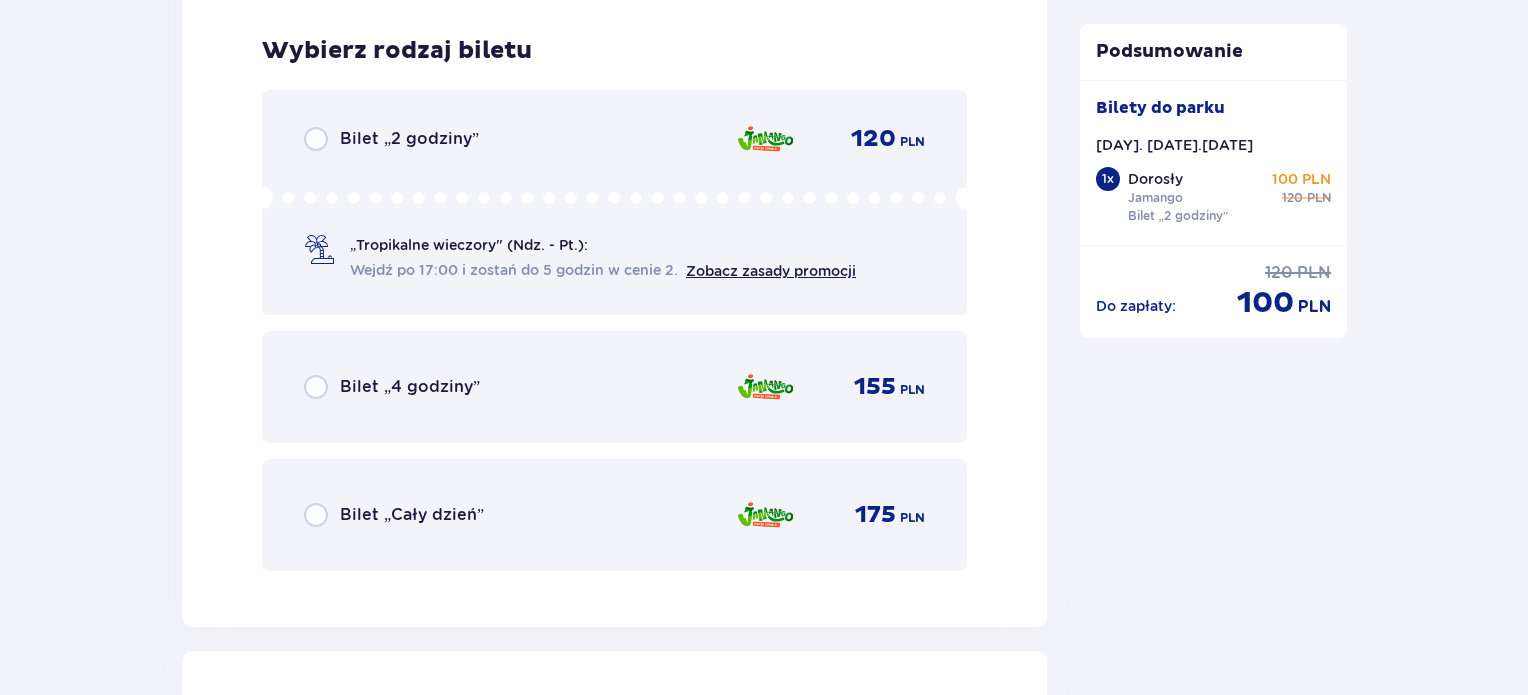 scroll, scrollTop: 3515, scrollLeft: 0, axis: vertical 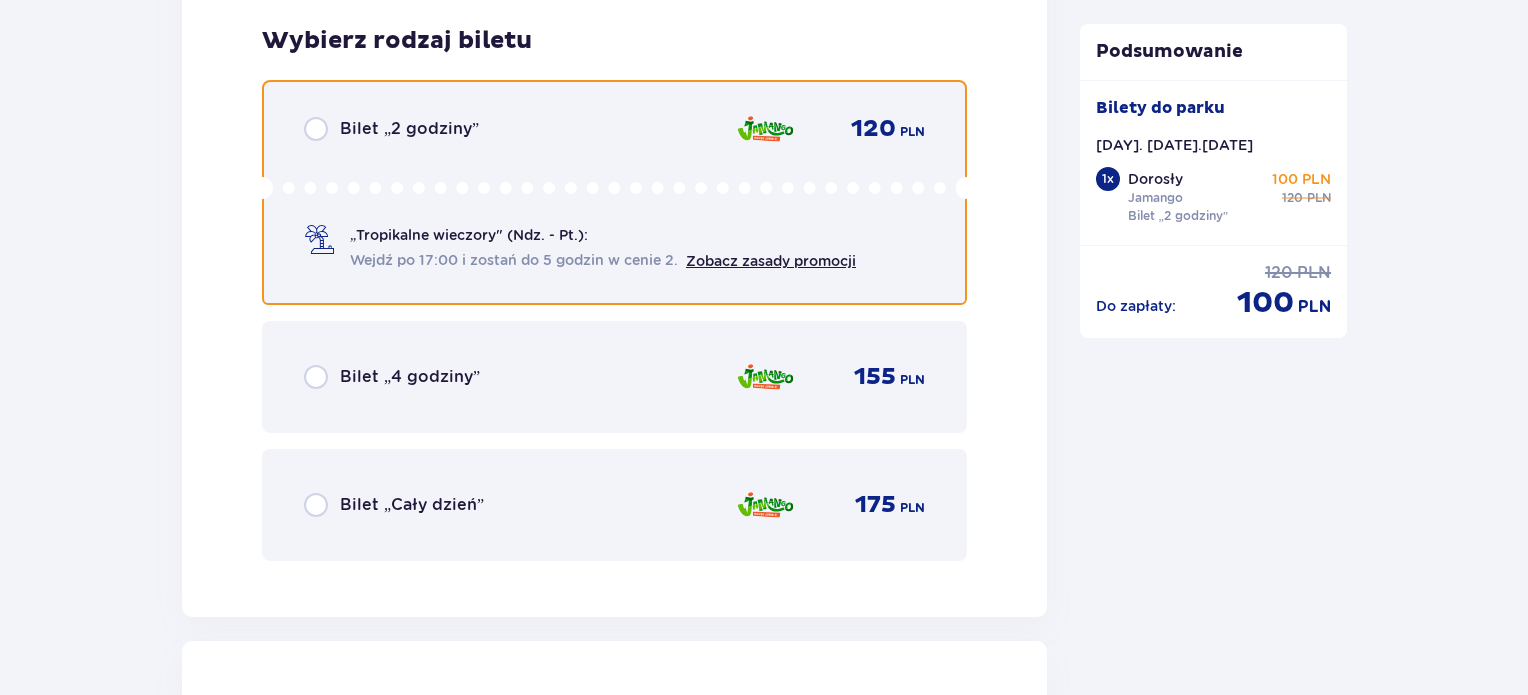 click at bounding box center [316, 129] 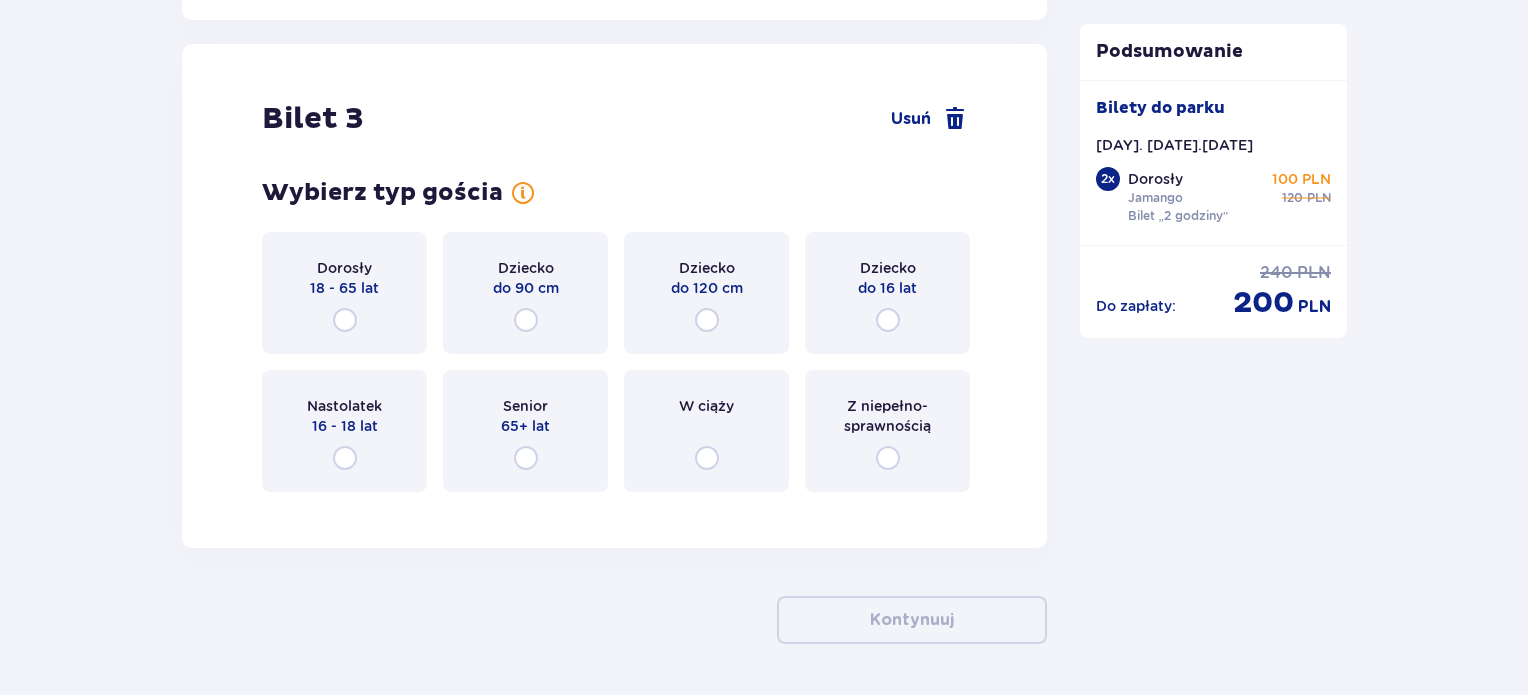 scroll, scrollTop: 4129, scrollLeft: 0, axis: vertical 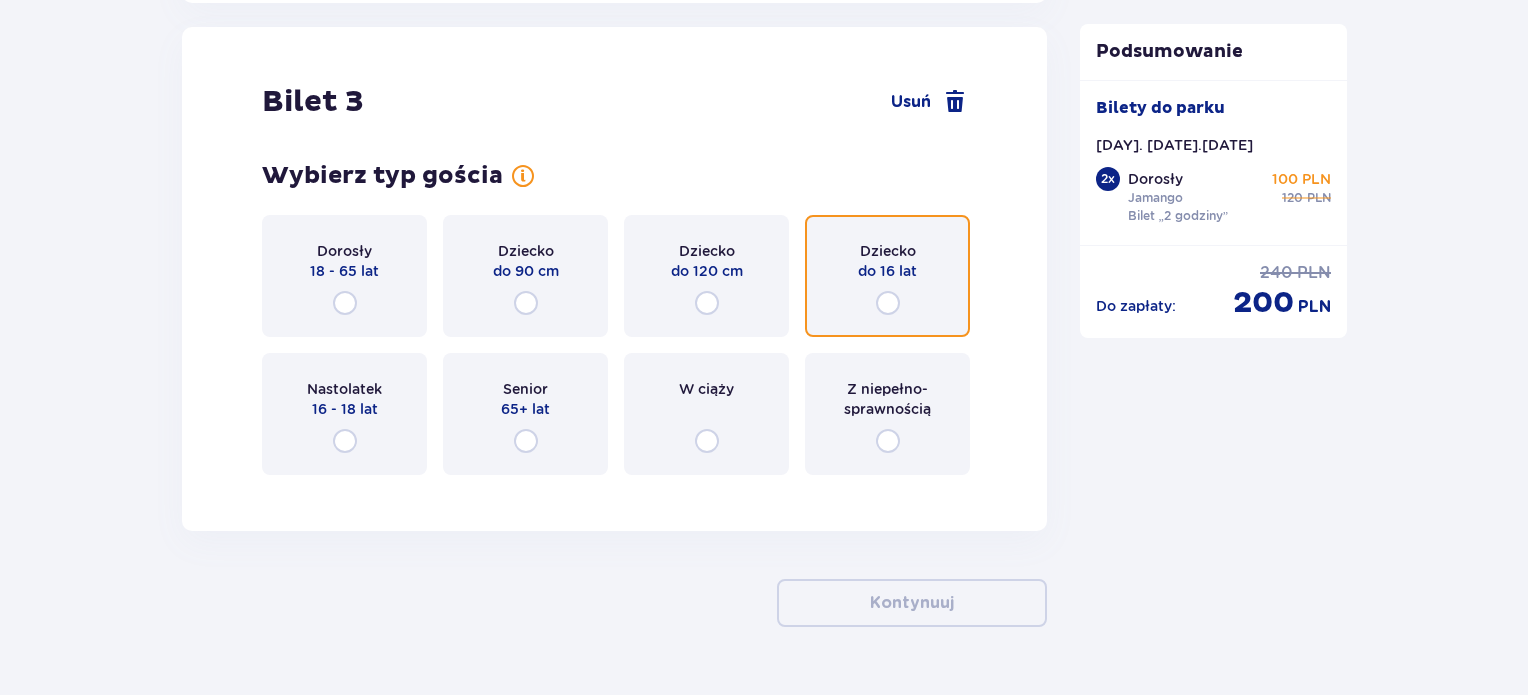 click at bounding box center (888, 303) 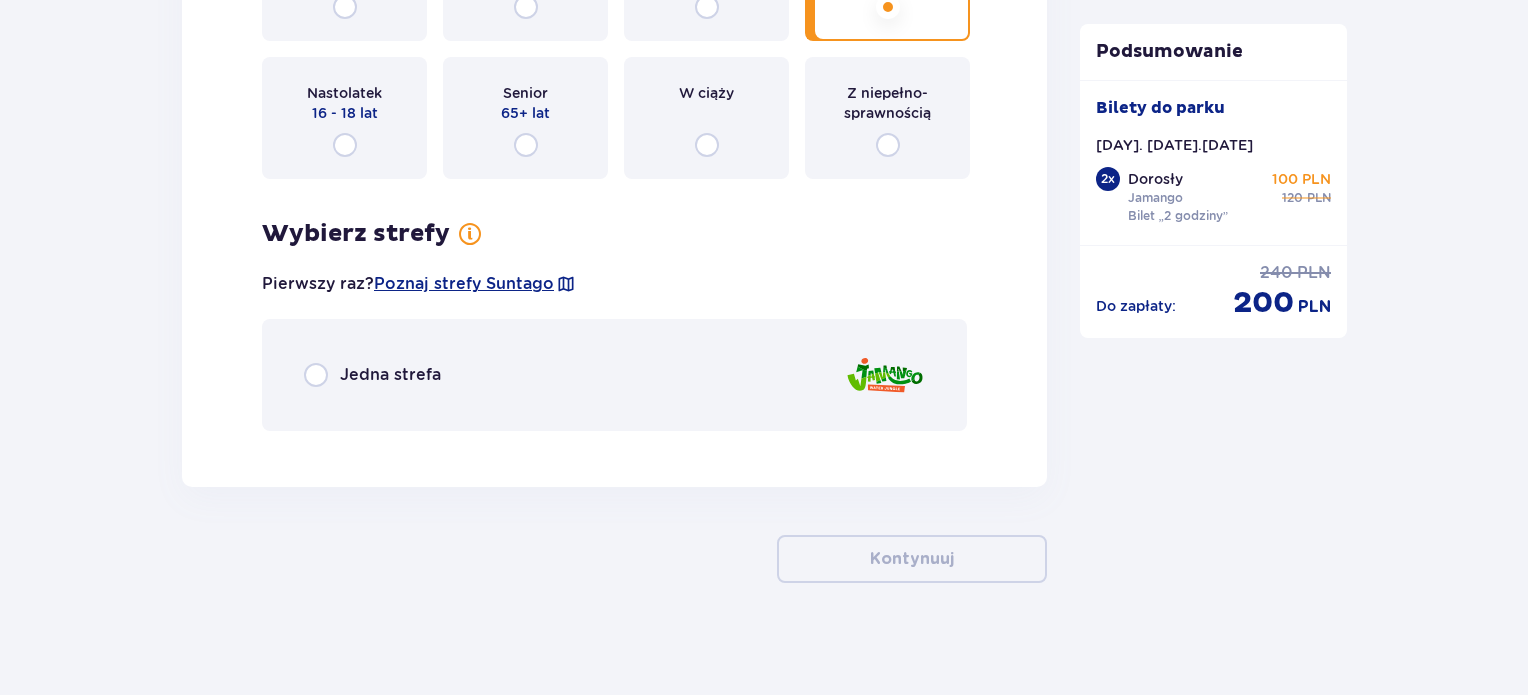 scroll, scrollTop: 4430, scrollLeft: 0, axis: vertical 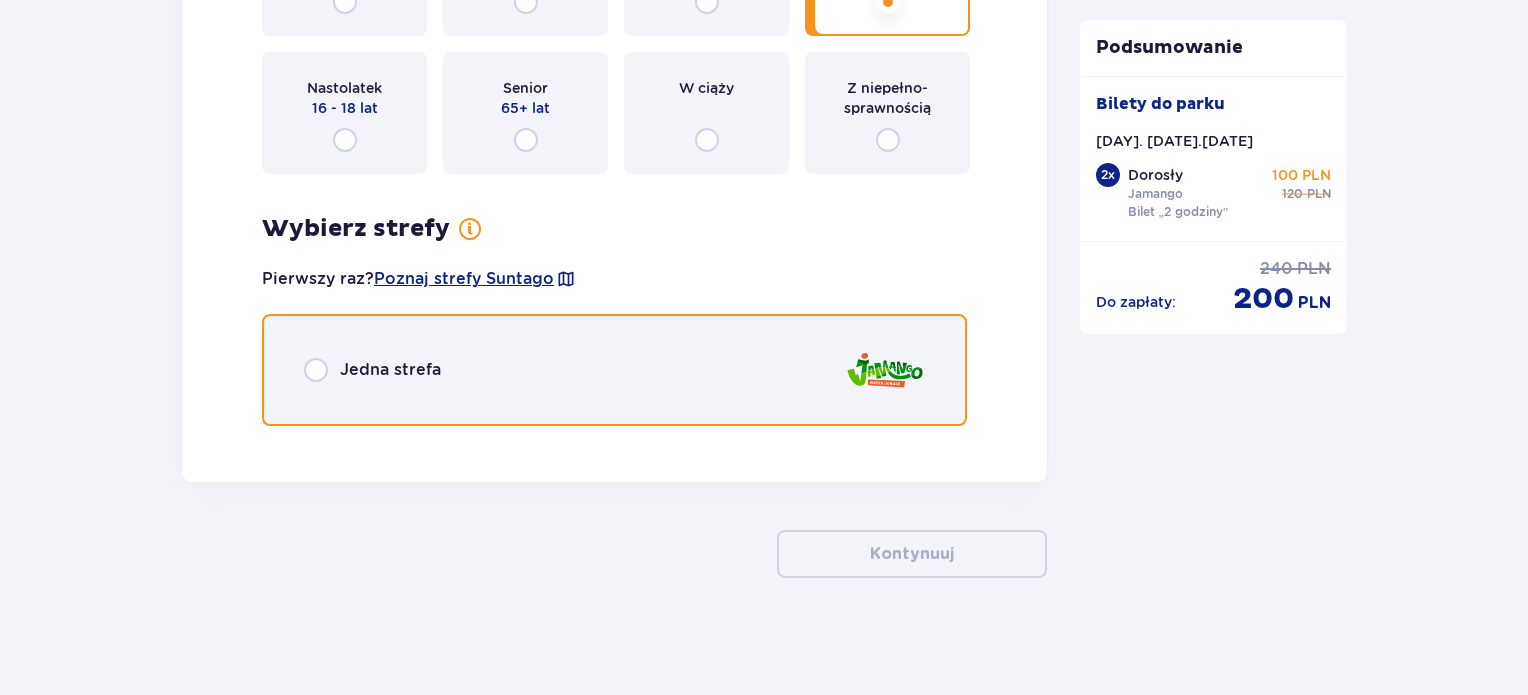 click at bounding box center [316, 370] 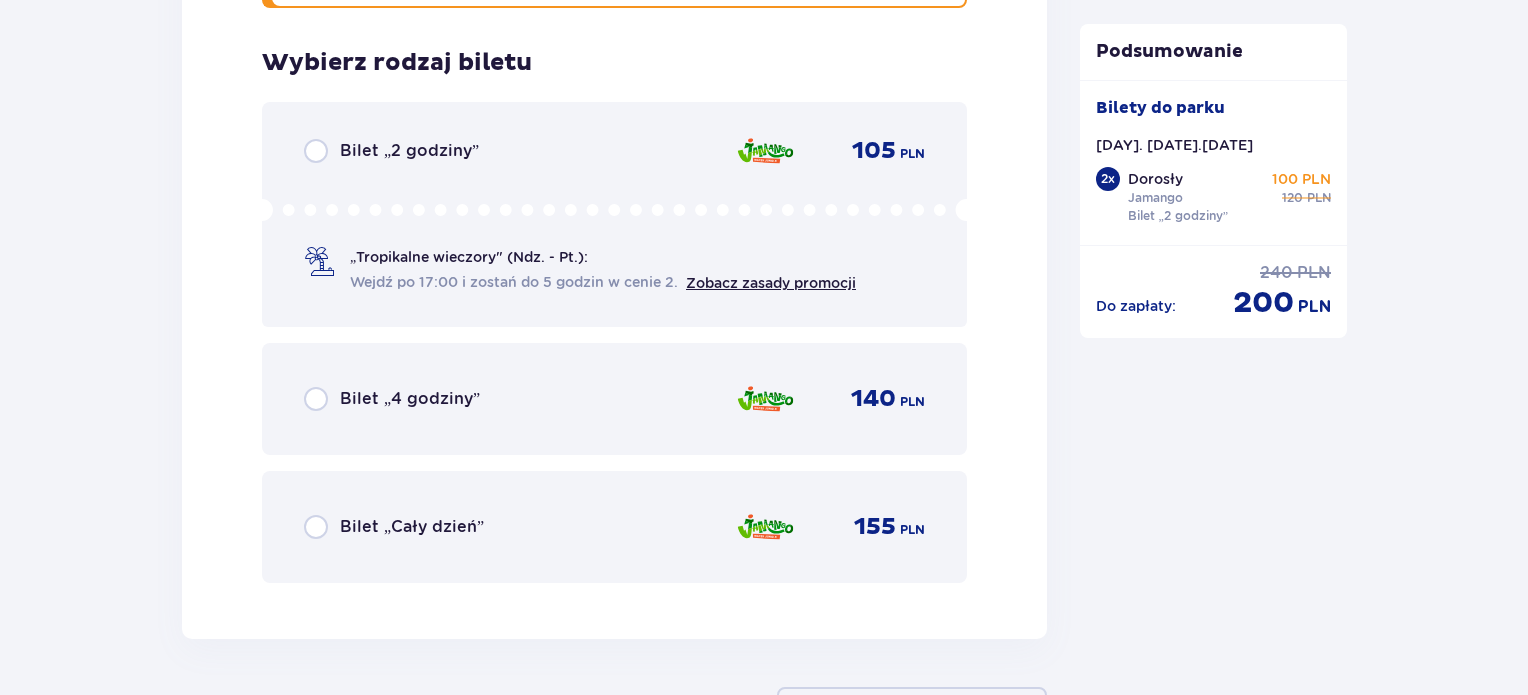scroll, scrollTop: 4869, scrollLeft: 0, axis: vertical 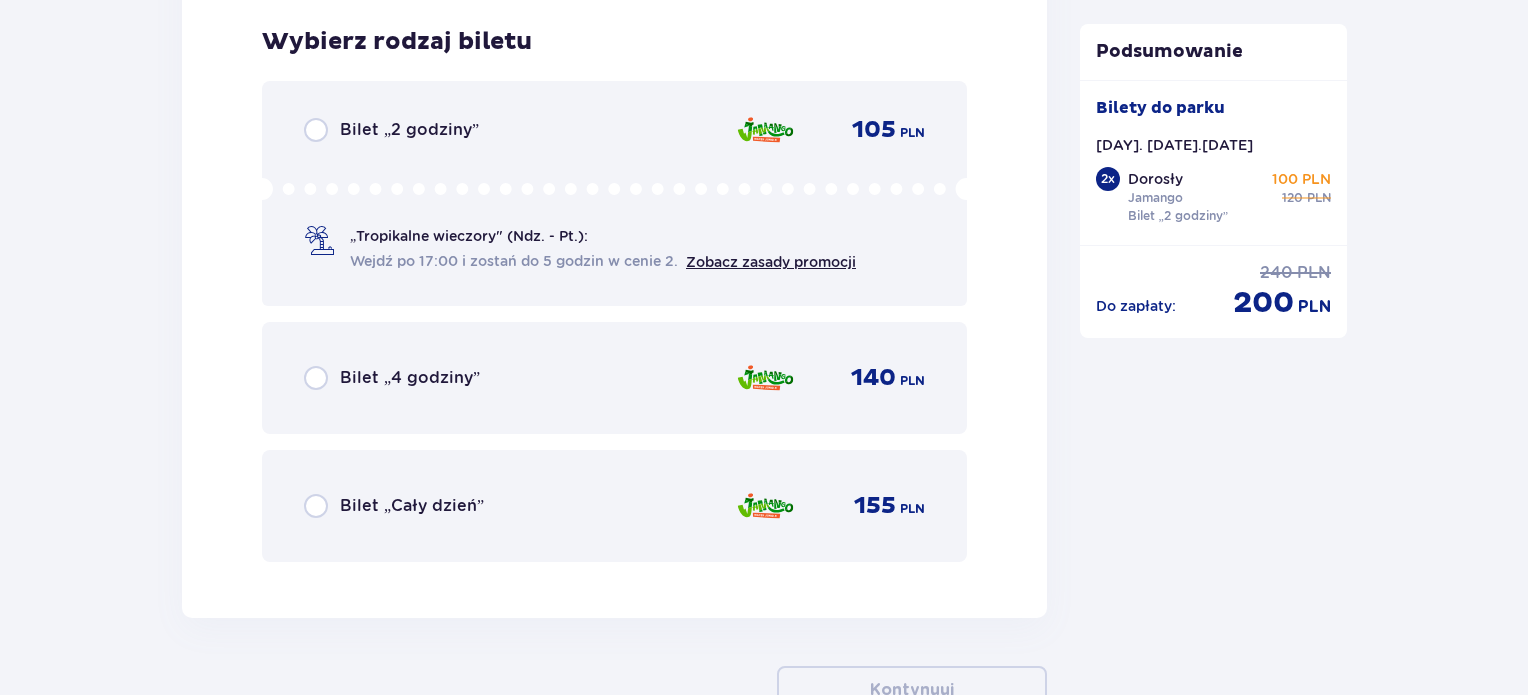 click on "Bilet „2 godziny”   105 PLN „Tropikalne wieczory" (Ndz. - Pt.): Wejdź po 17:00 i zostań do 5 godzin w cenie 2. Zobacz zasady promocji" at bounding box center [614, 193] 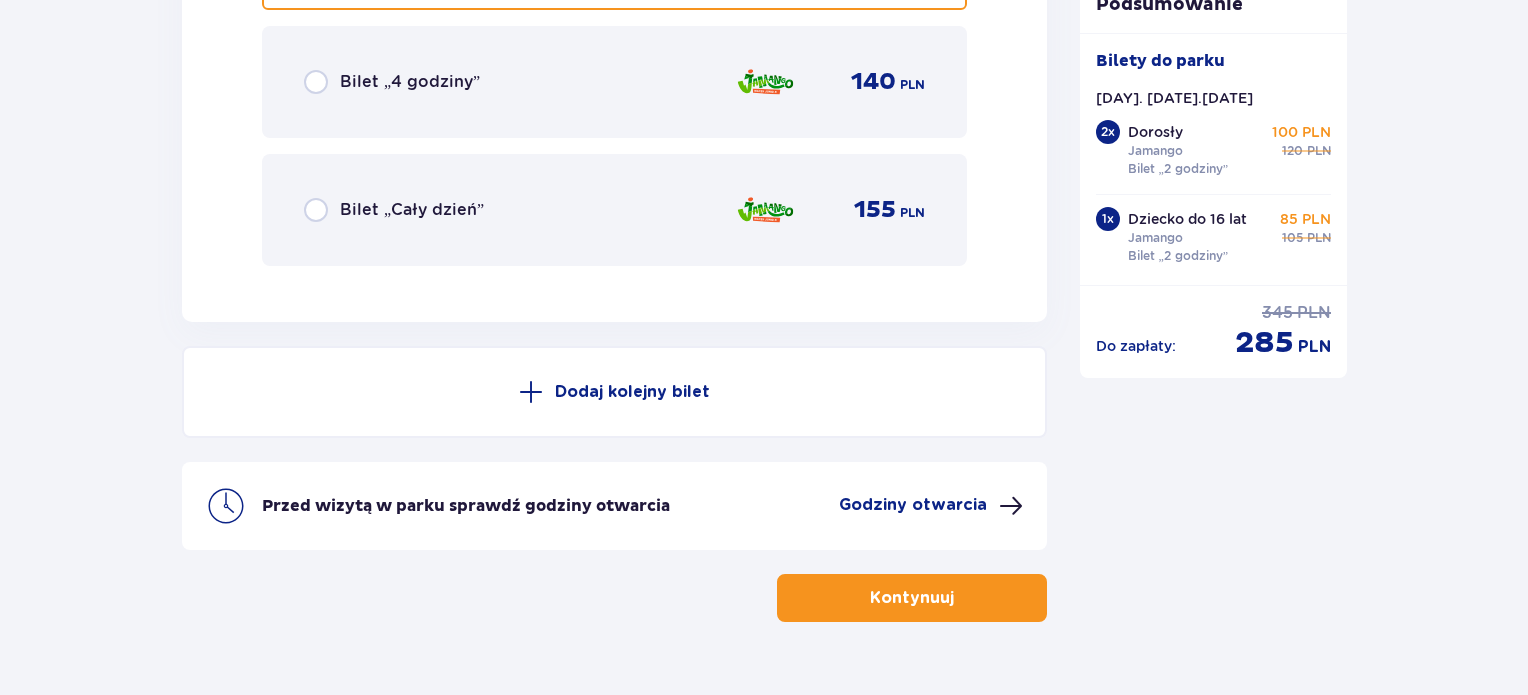 scroll, scrollTop: 5208, scrollLeft: 0, axis: vertical 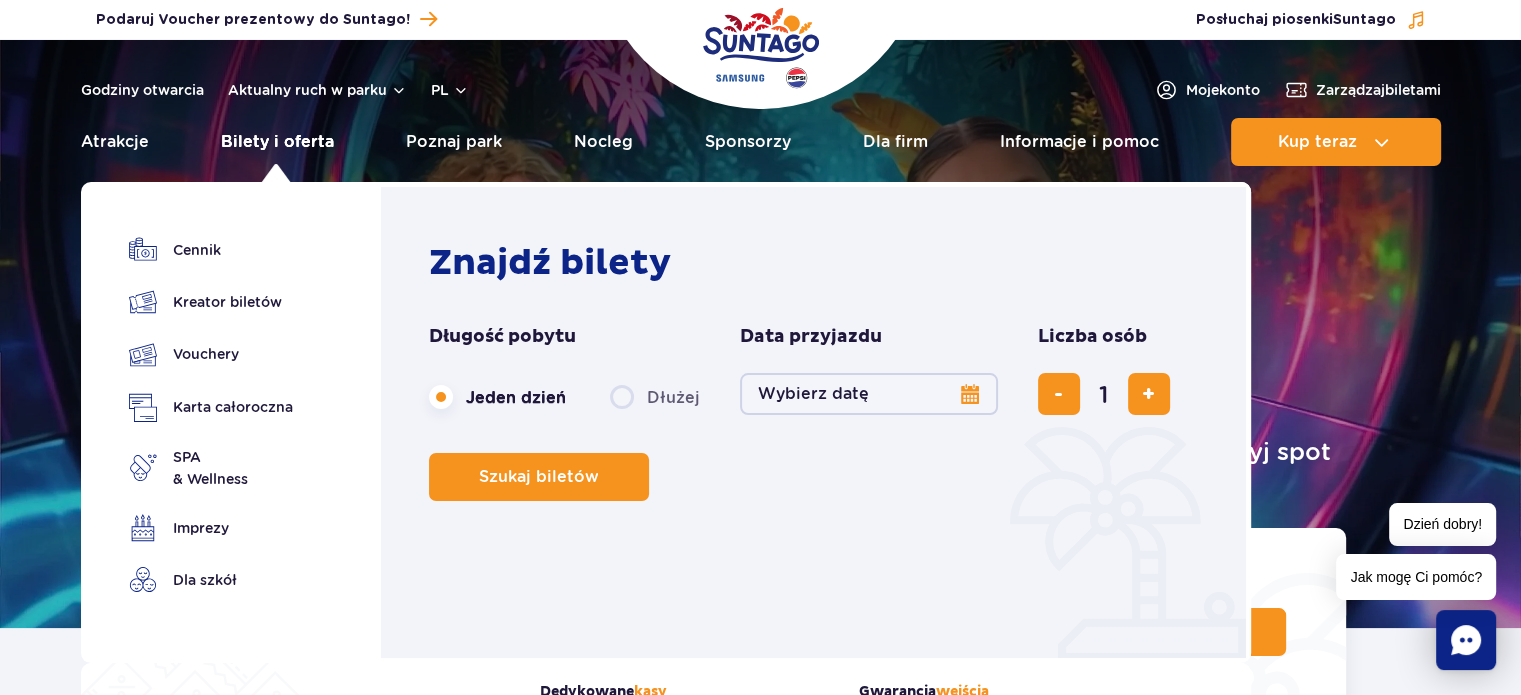 click on "Bilety i oferta" at bounding box center [277, 142] 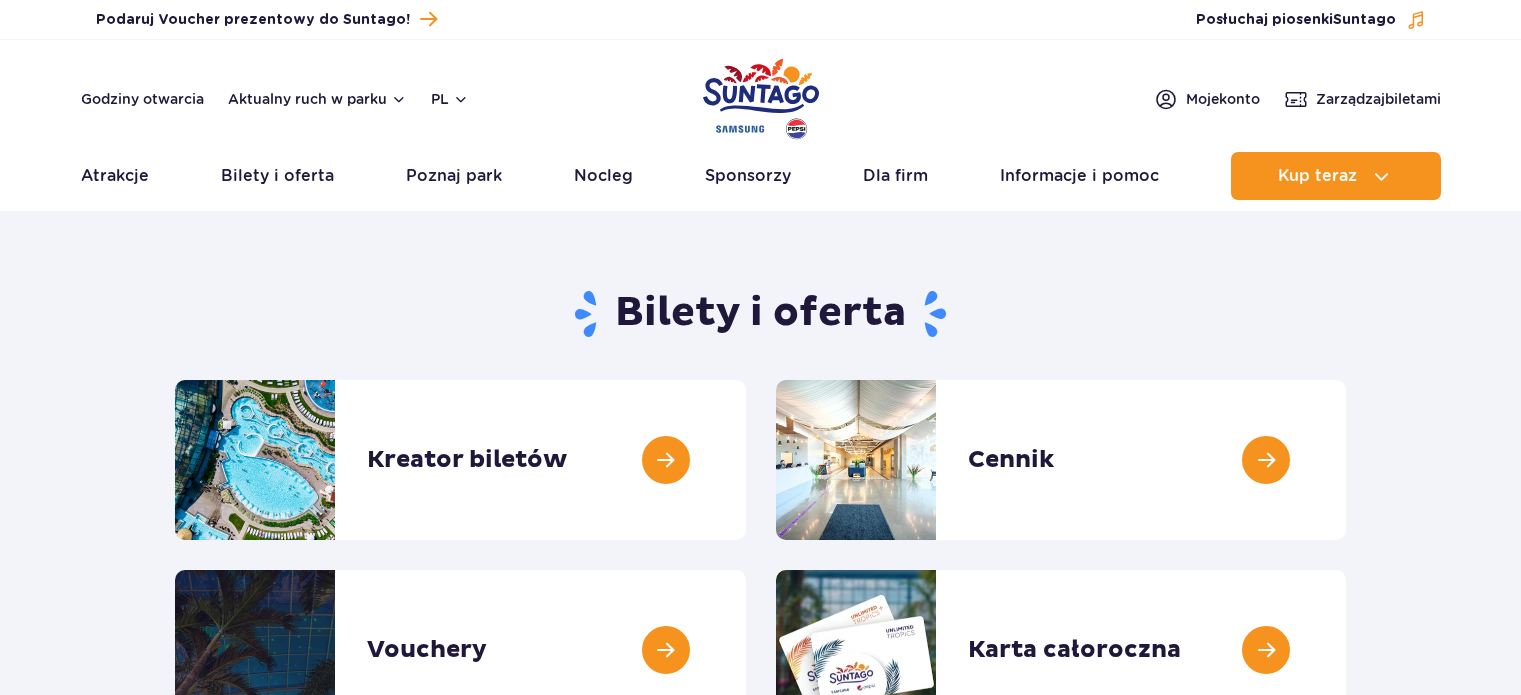 scroll, scrollTop: 0, scrollLeft: 0, axis: both 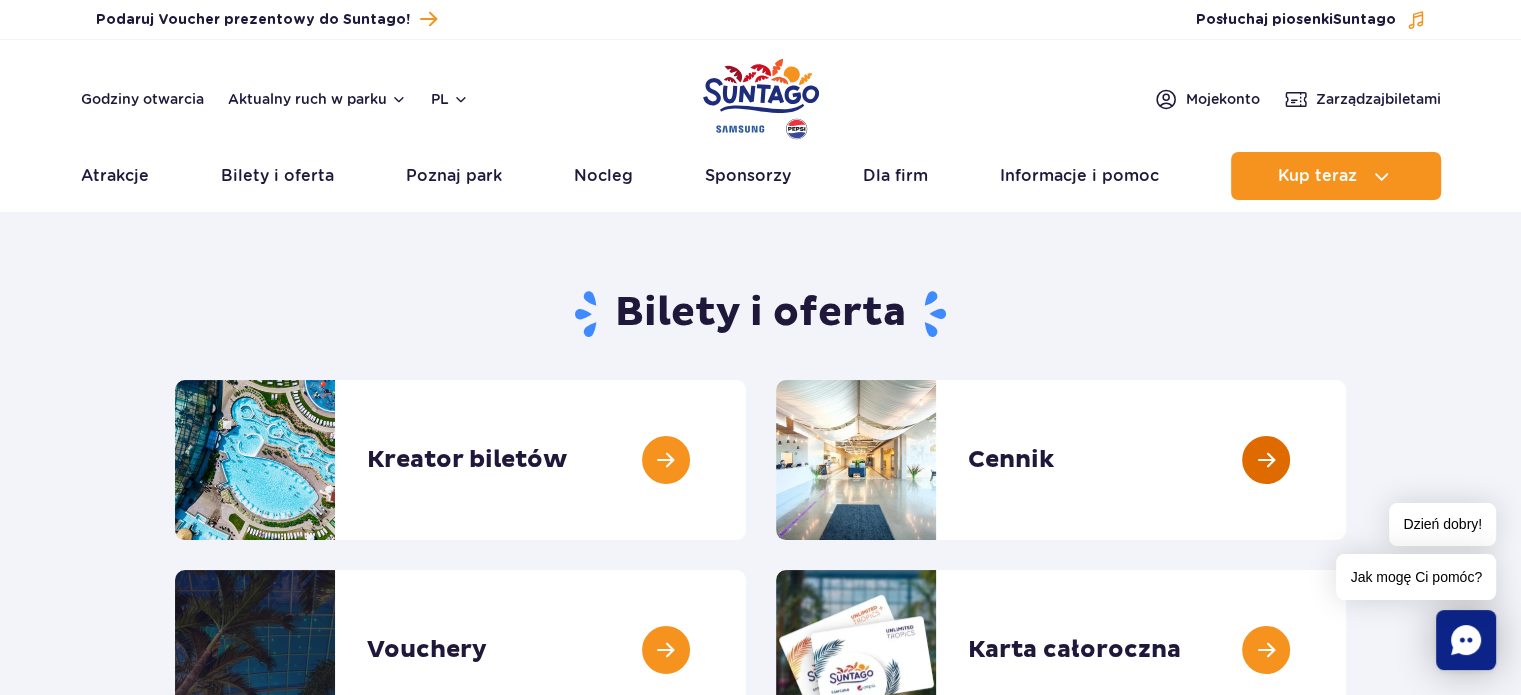 click at bounding box center (1346, 460) 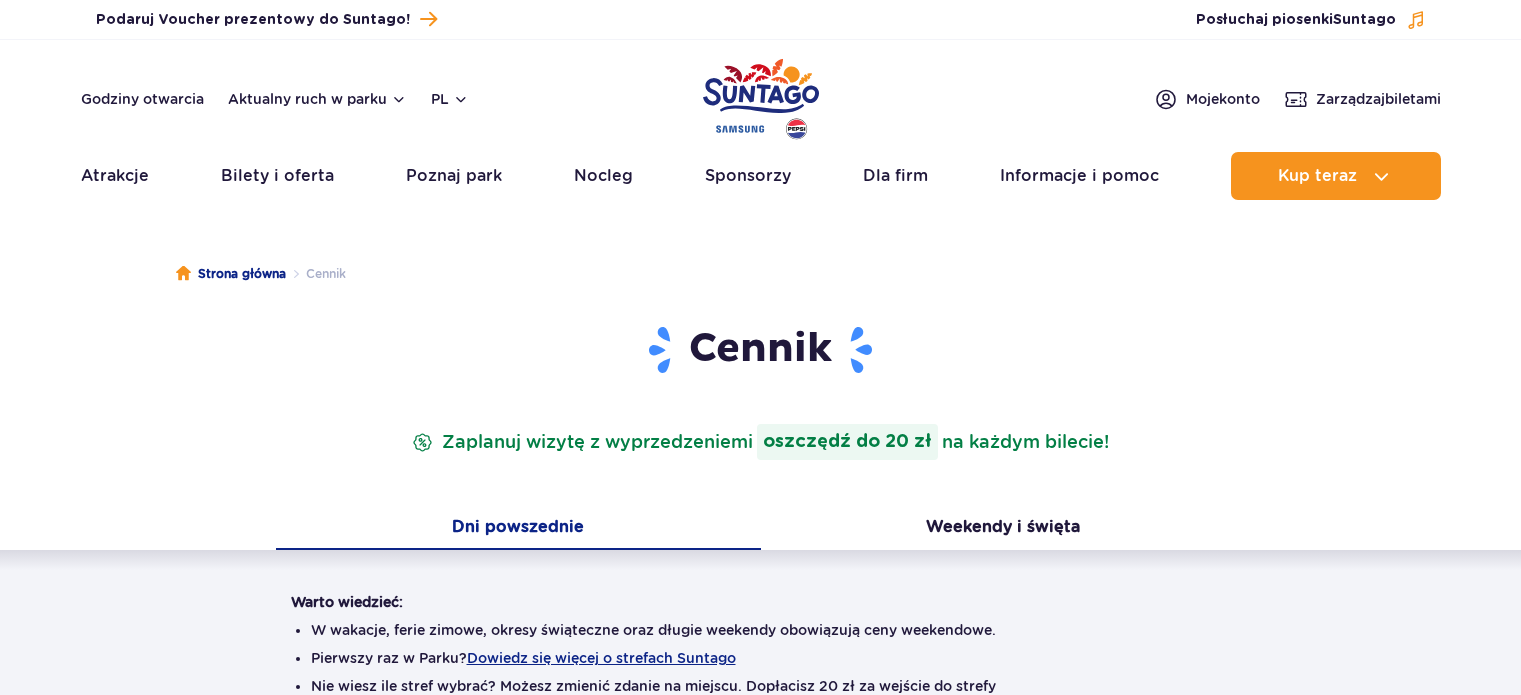 scroll, scrollTop: 0, scrollLeft: 0, axis: both 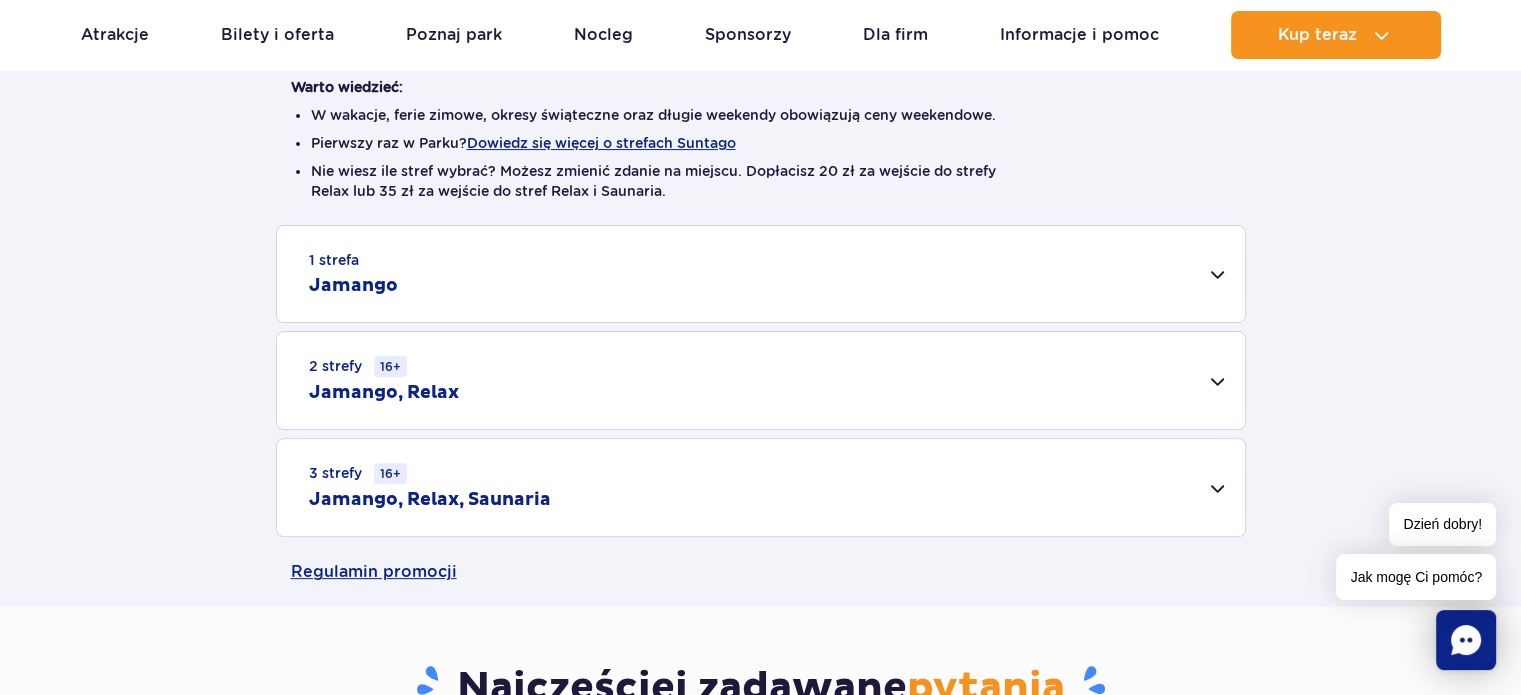 click on "1 strefa
Jamango" at bounding box center (761, 274) 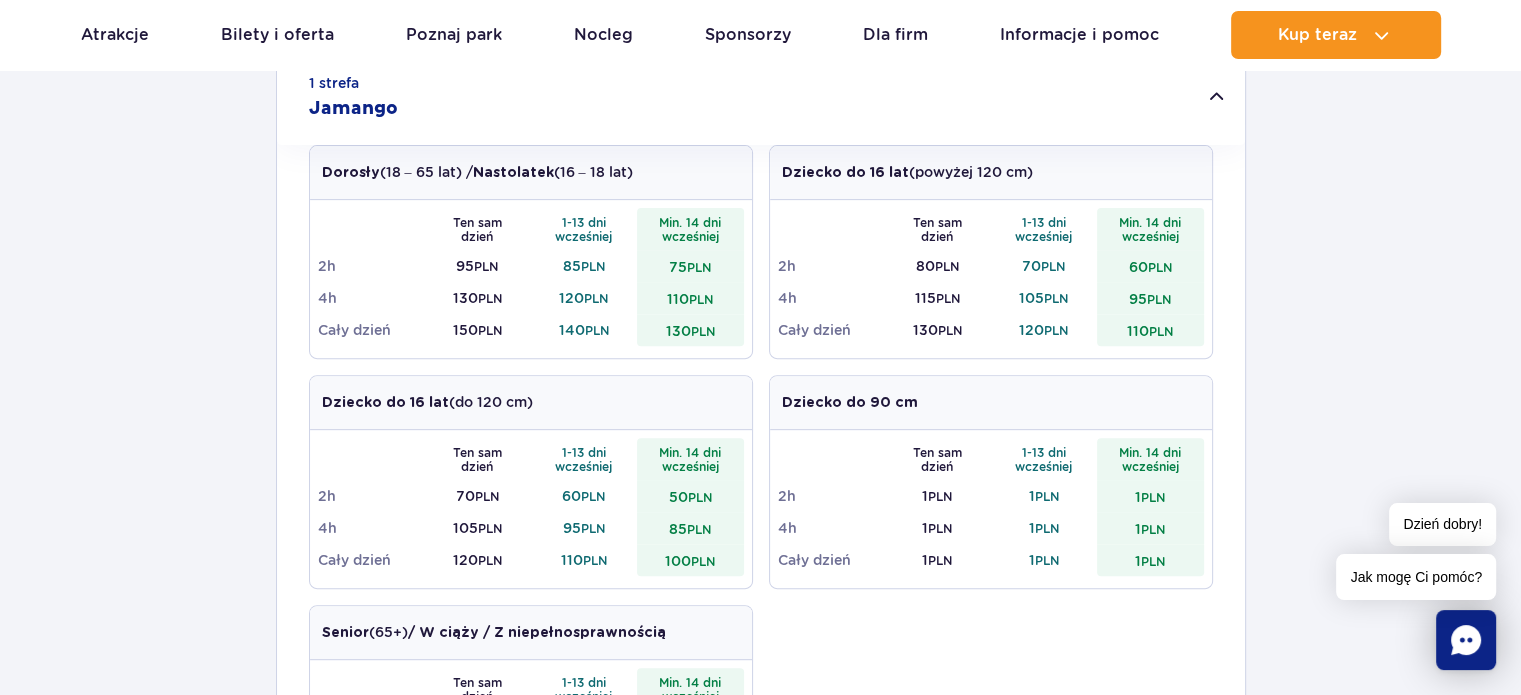 scroll, scrollTop: 704, scrollLeft: 0, axis: vertical 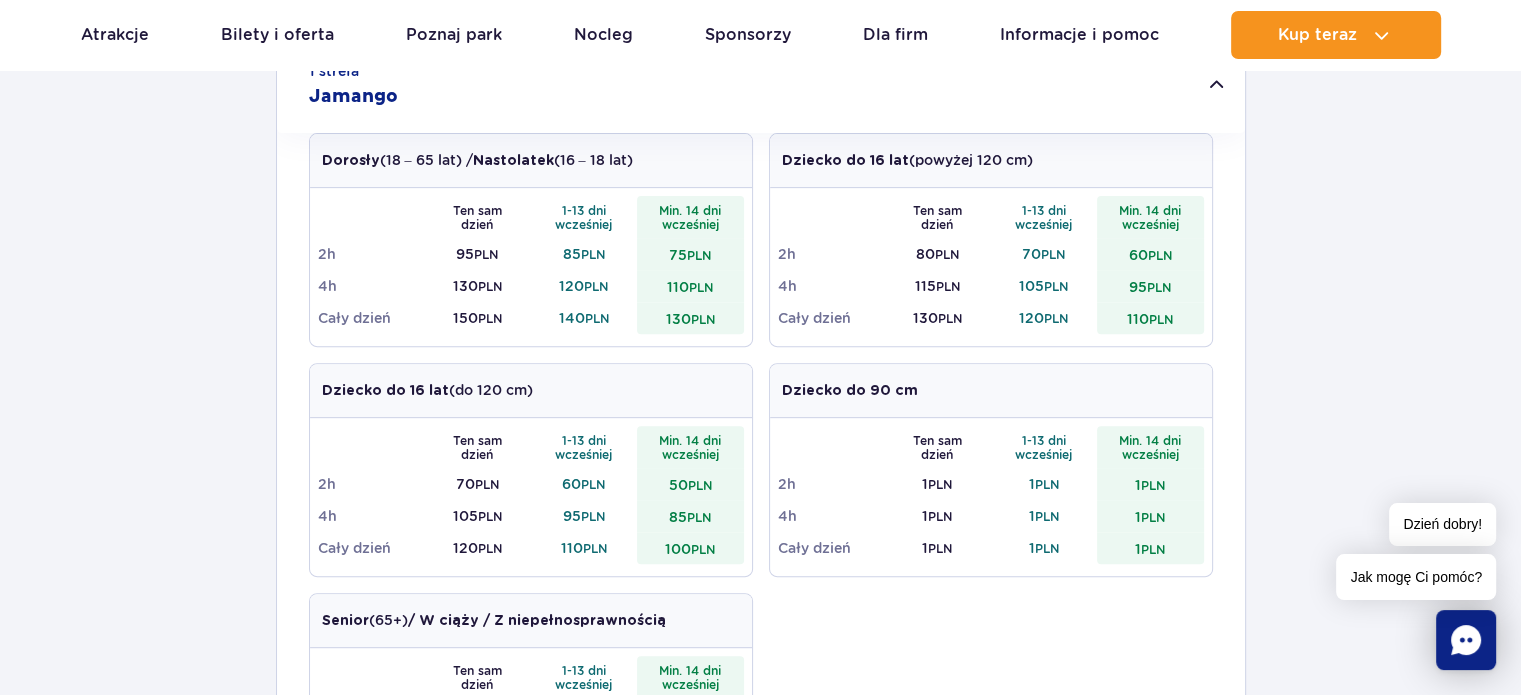 click on "1 strefa
Jamango
Dorosły  (18 – 65 lat) /  Nastolatek  (16 – 18 lat)
Ten sam dzień
1-13 dni wcześniej
Min. 14 dni wcześniej
2h 95  PLN 85  PLN 75  PLN
4h 130  PLN 120  PLN 110  PLN
Cały dzień 150  PLN 140  PLN 130  PLN
Dziecko do 16 lat  (powyżej 120 cm)
Ten sam dzień
1-13 dni wcześniej
Min. 14 dni wcześniej
2h 80  PLN 70  PLN 60  PLN
4h 115  PLN 105  PLN 95  PLN
Cały dzień 130  PLN PLN" at bounding box center [760, 557] 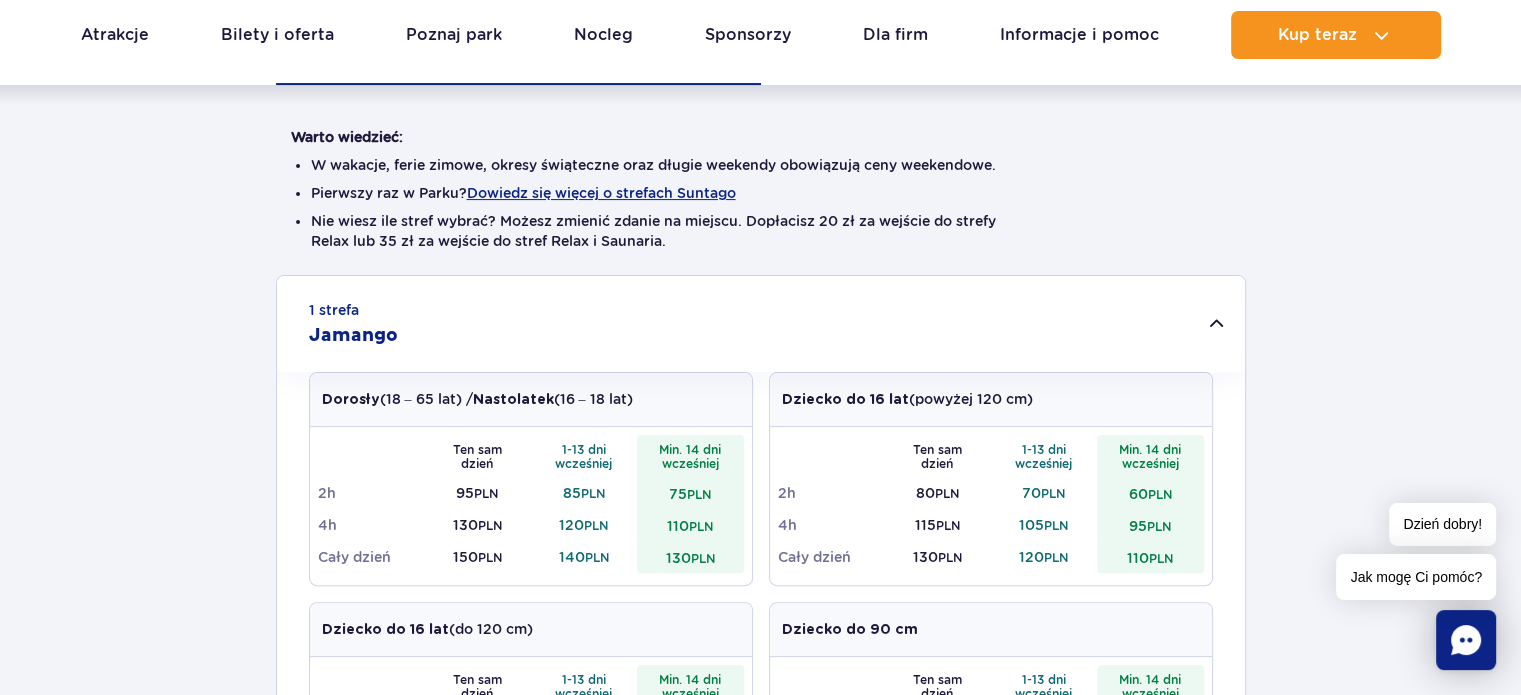 scroll, scrollTop: 524, scrollLeft: 0, axis: vertical 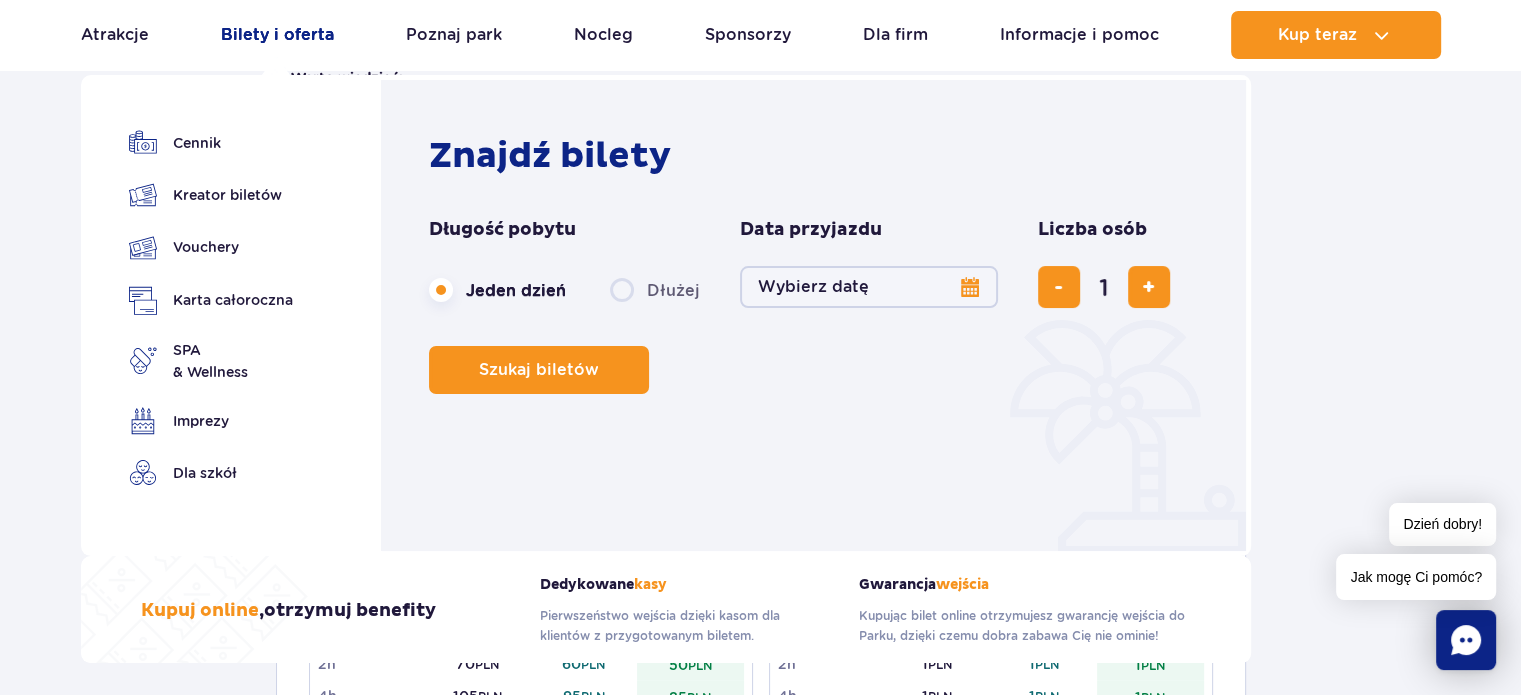 click on "Bilety i oferta" at bounding box center (277, 35) 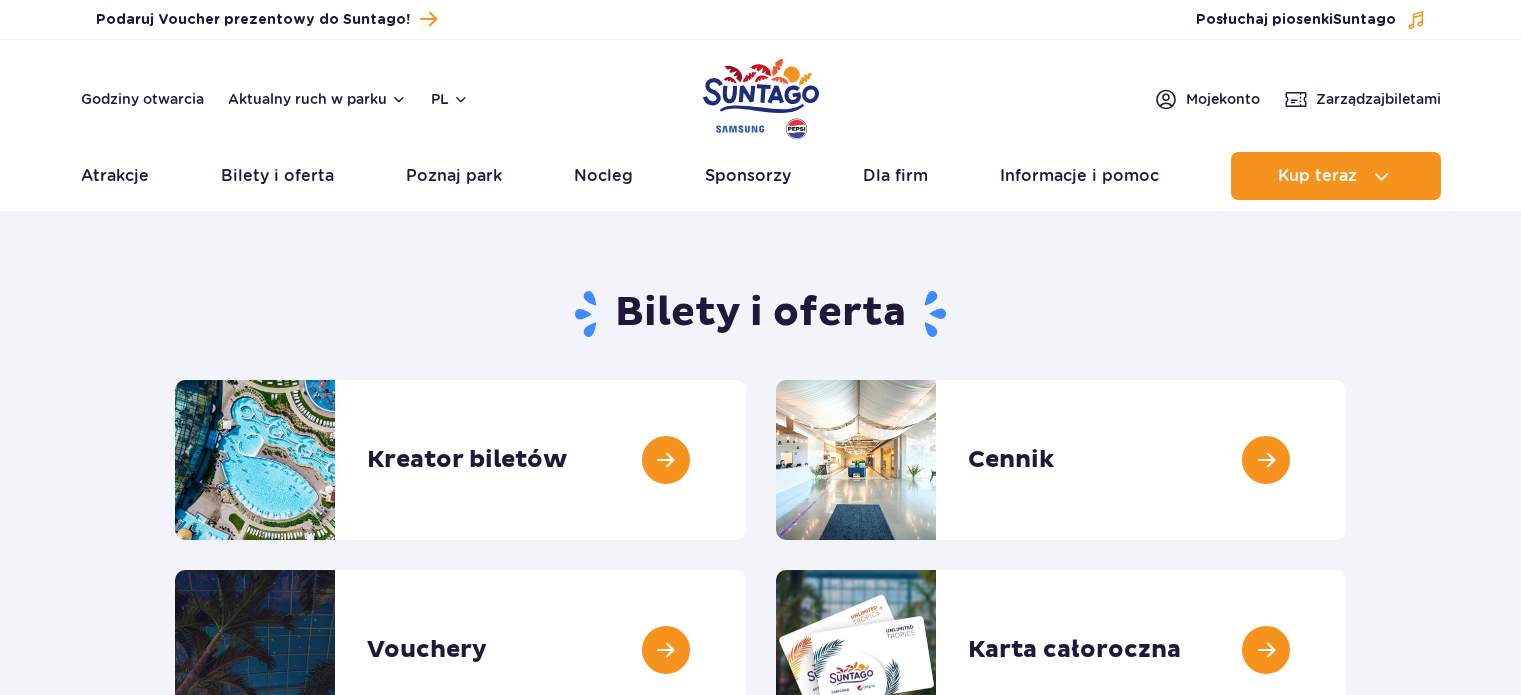 scroll, scrollTop: 0, scrollLeft: 0, axis: both 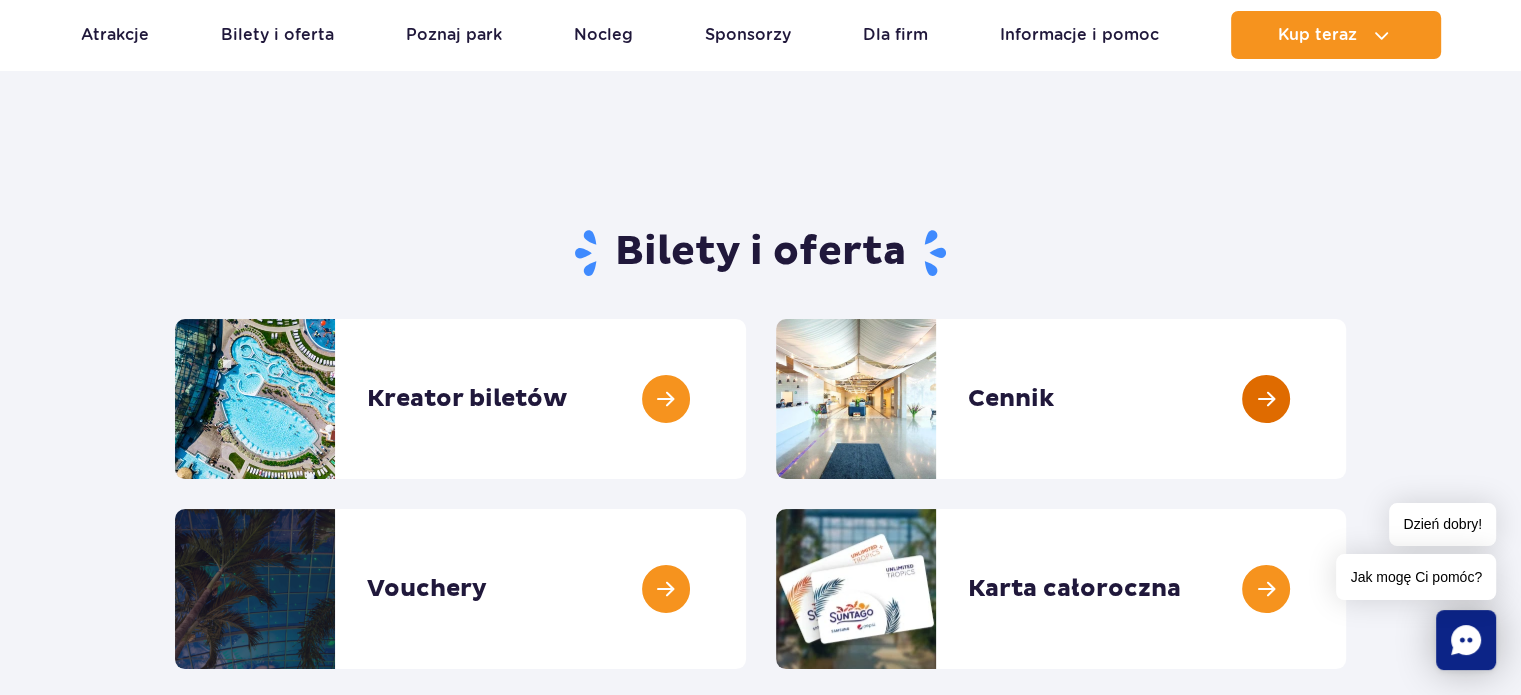 click at bounding box center [1346, 399] 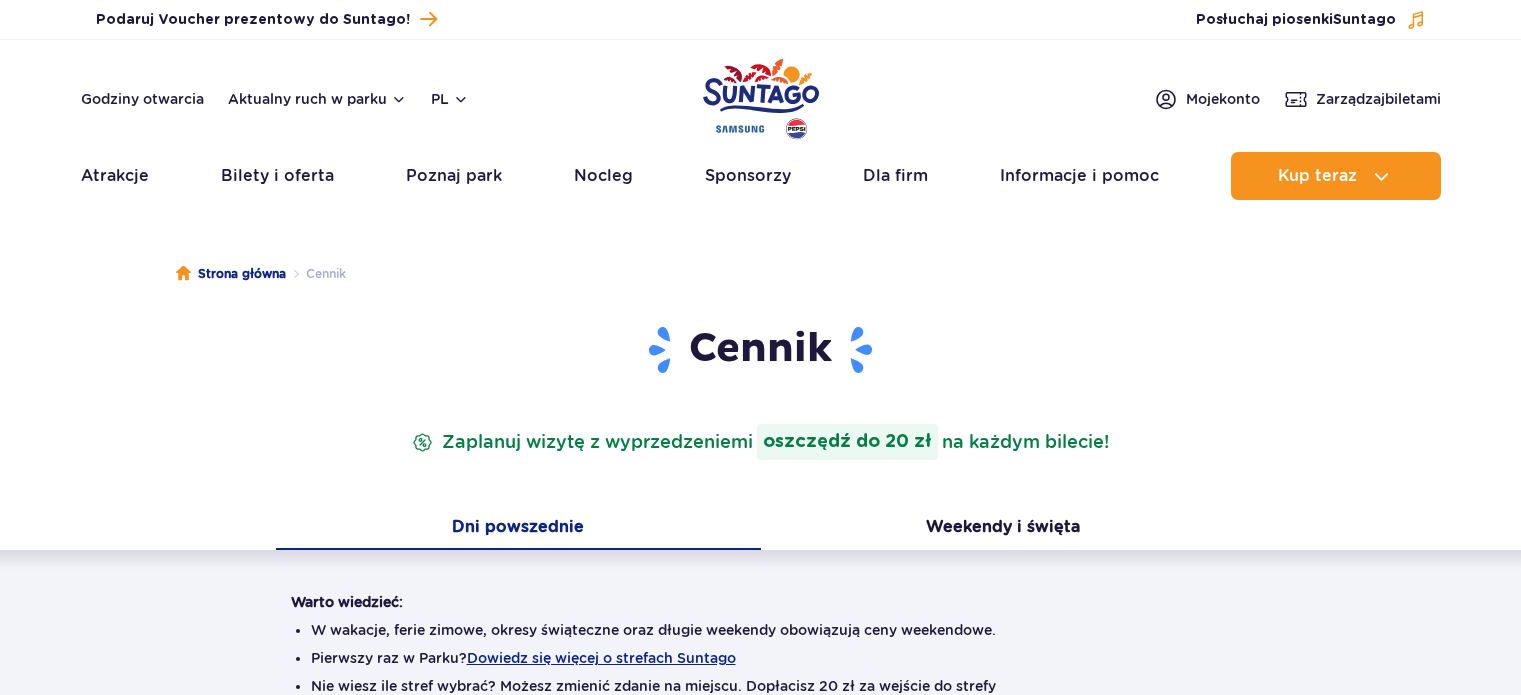 scroll, scrollTop: 0, scrollLeft: 0, axis: both 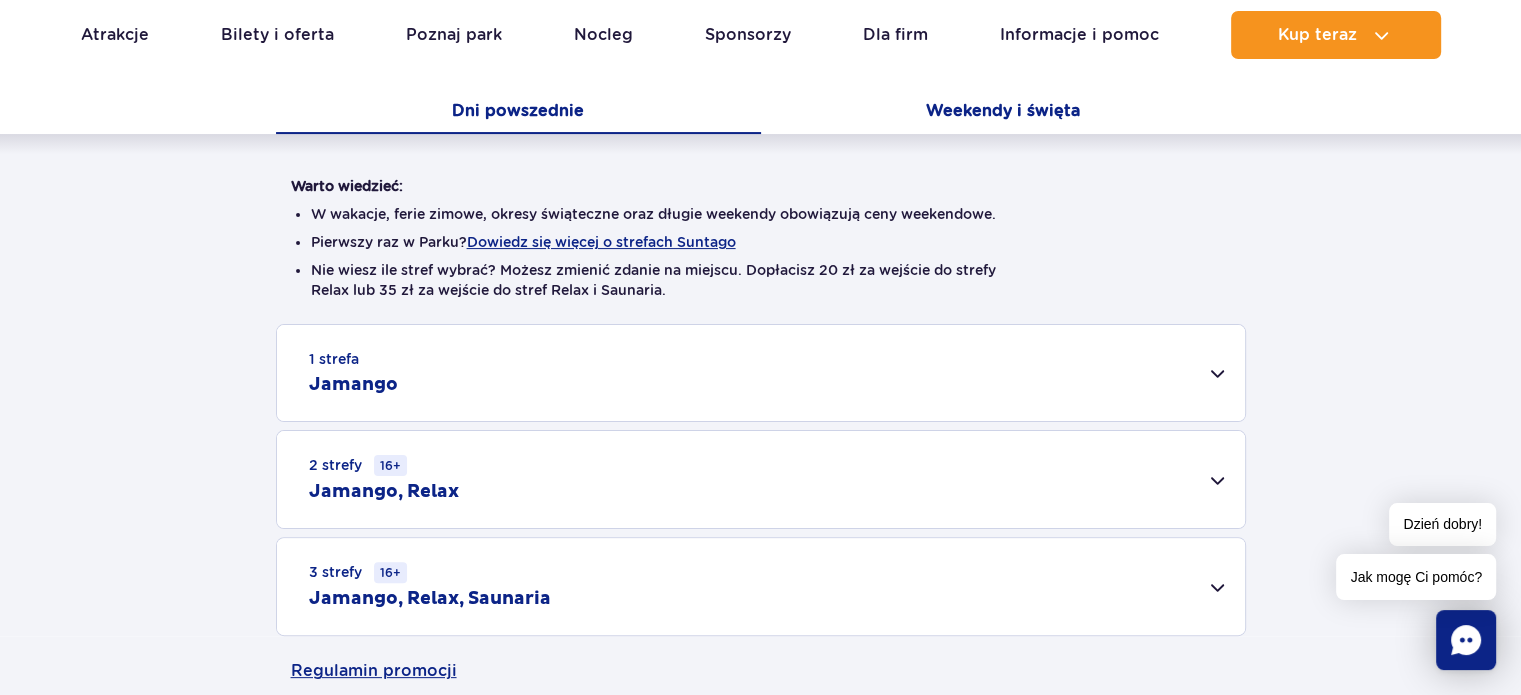 click on "Weekendy i święta" at bounding box center (1003, 113) 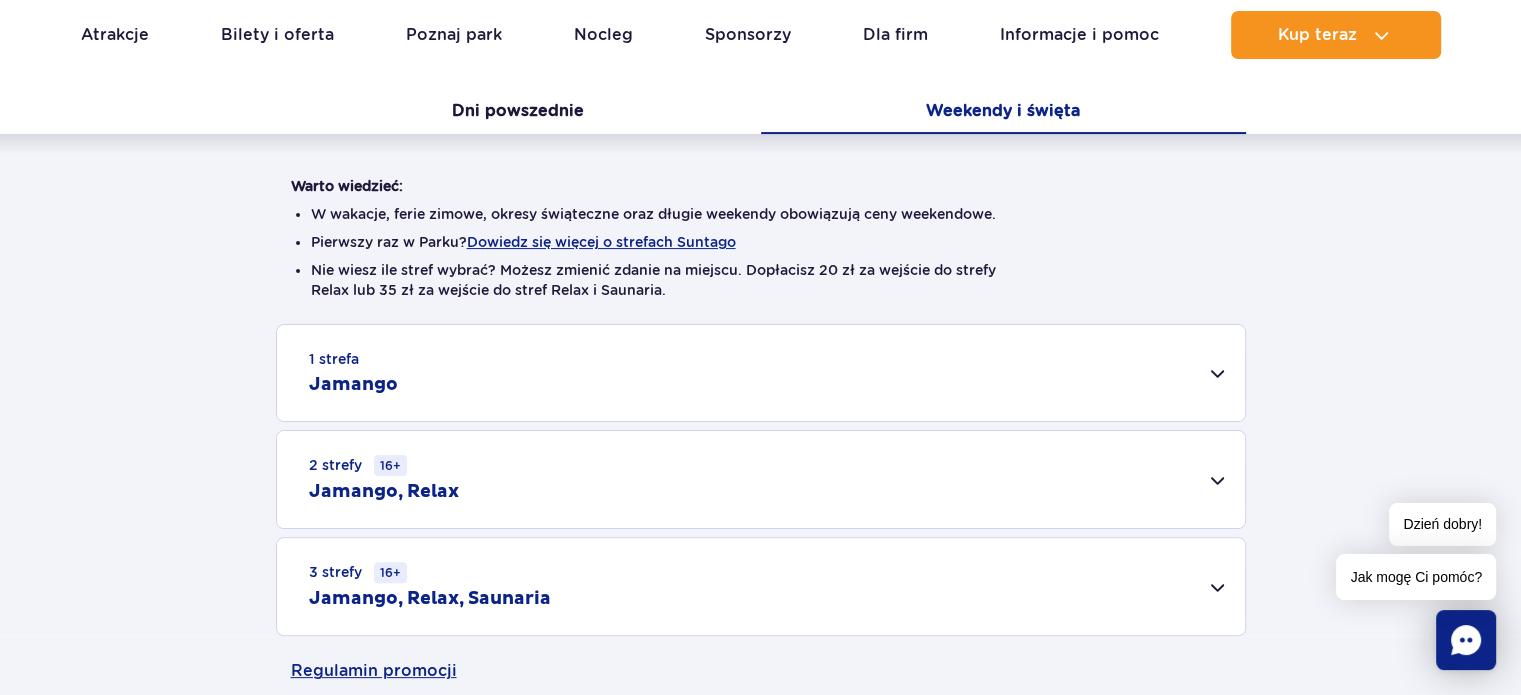click on "1 strefa
Jamango" at bounding box center (761, 373) 